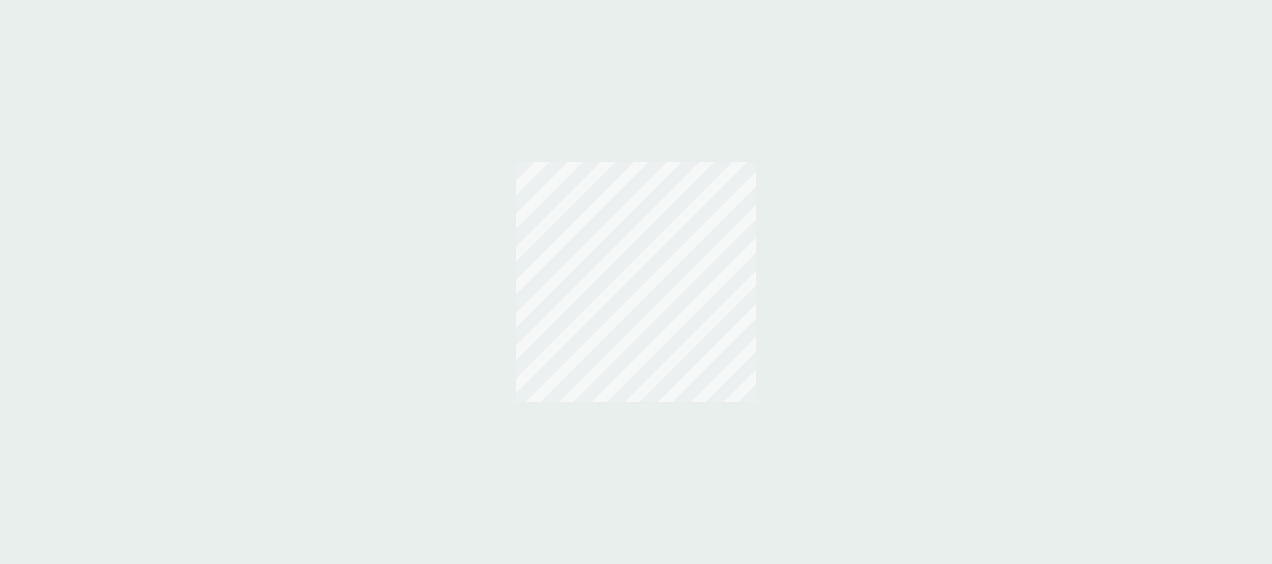 scroll, scrollTop: 0, scrollLeft: 0, axis: both 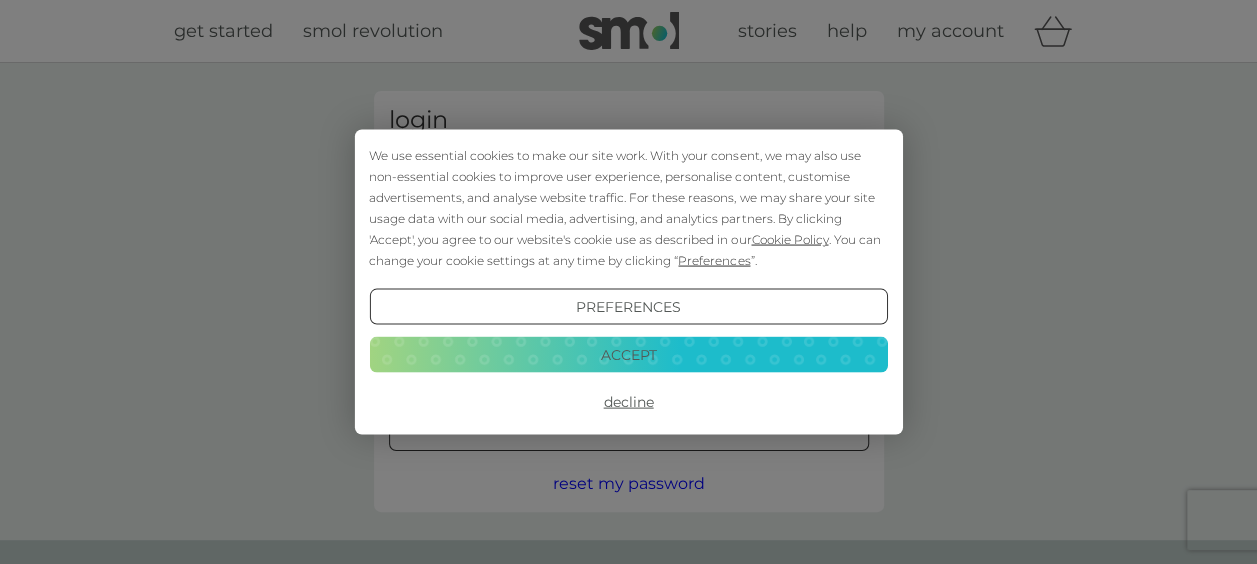click on "Preferences" at bounding box center (628, 307) 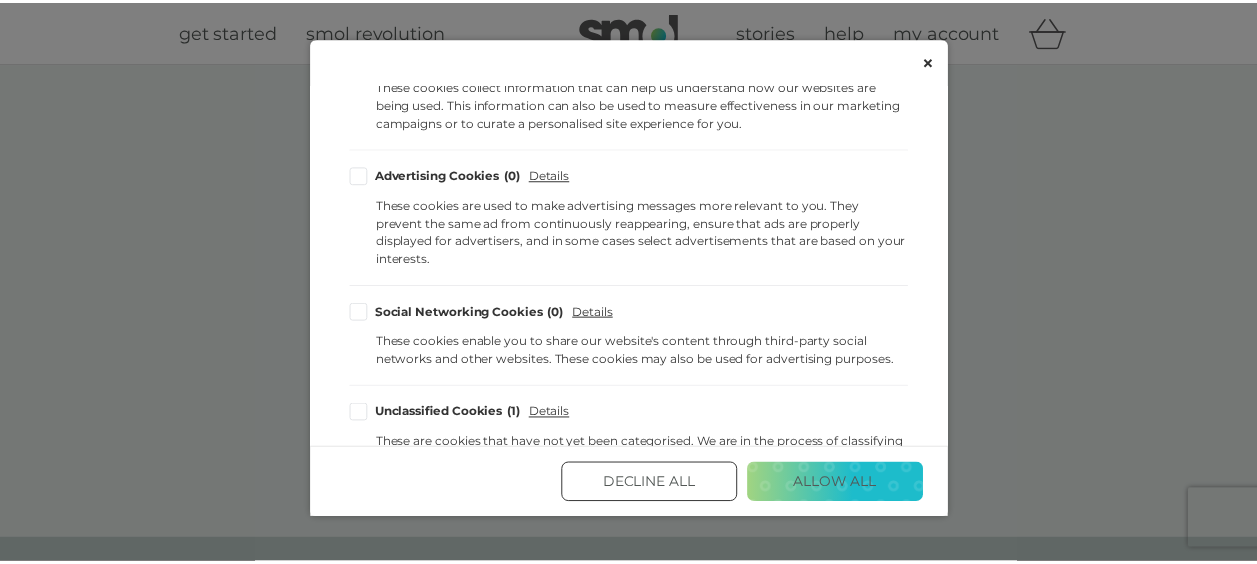 scroll, scrollTop: 514, scrollLeft: 0, axis: vertical 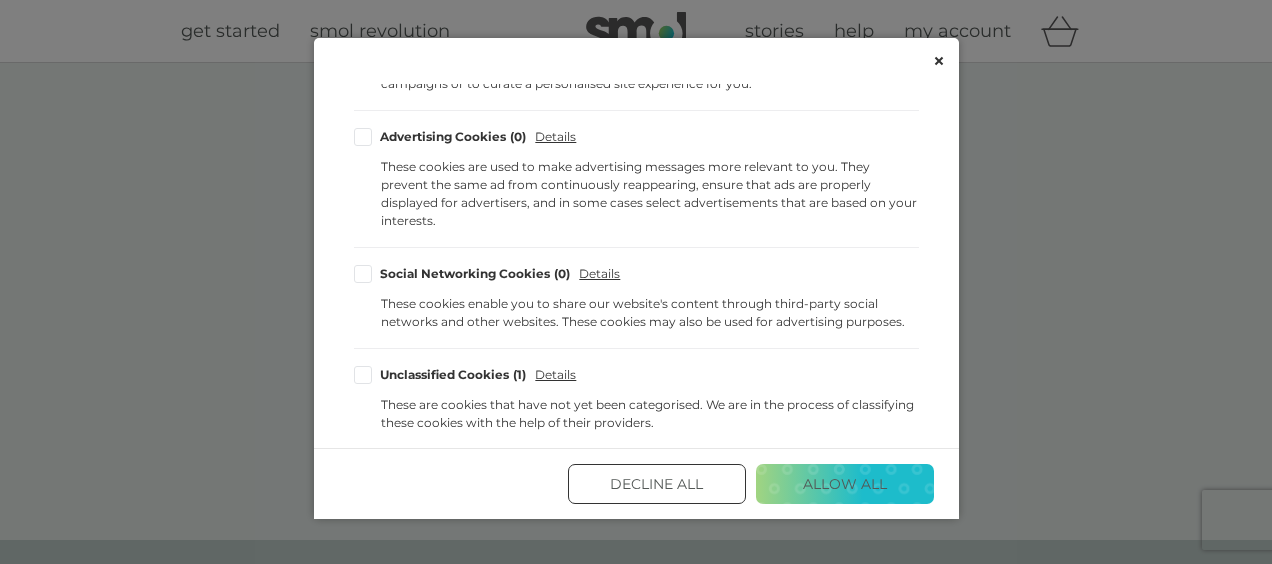click on "Decline All" at bounding box center (657, 484) 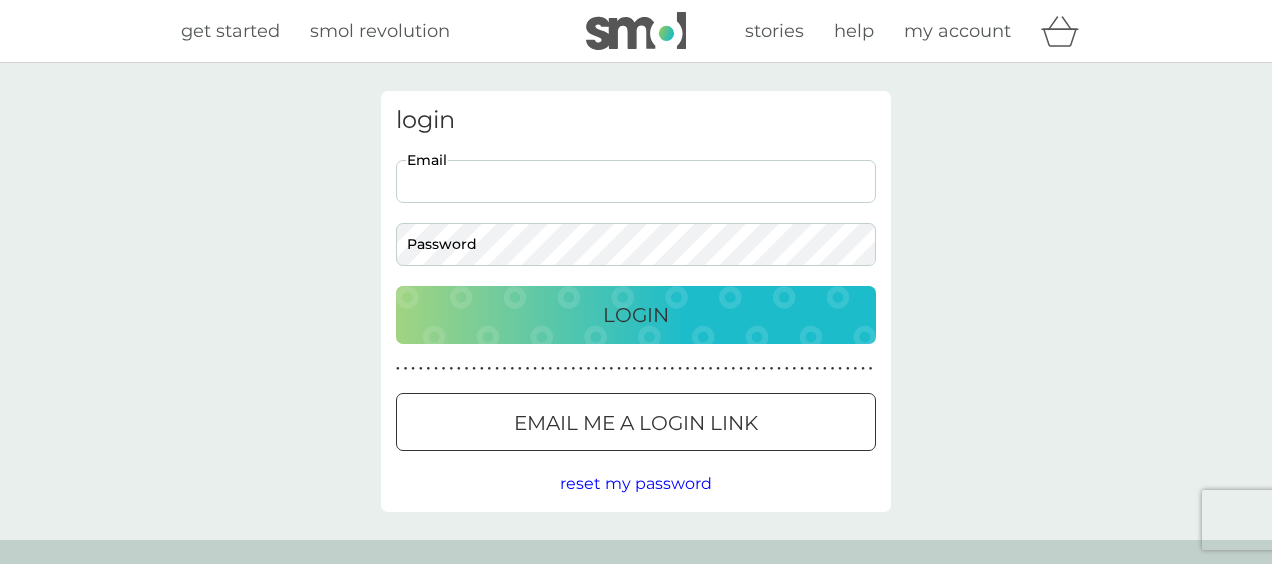 click on "Email" at bounding box center (636, 181) 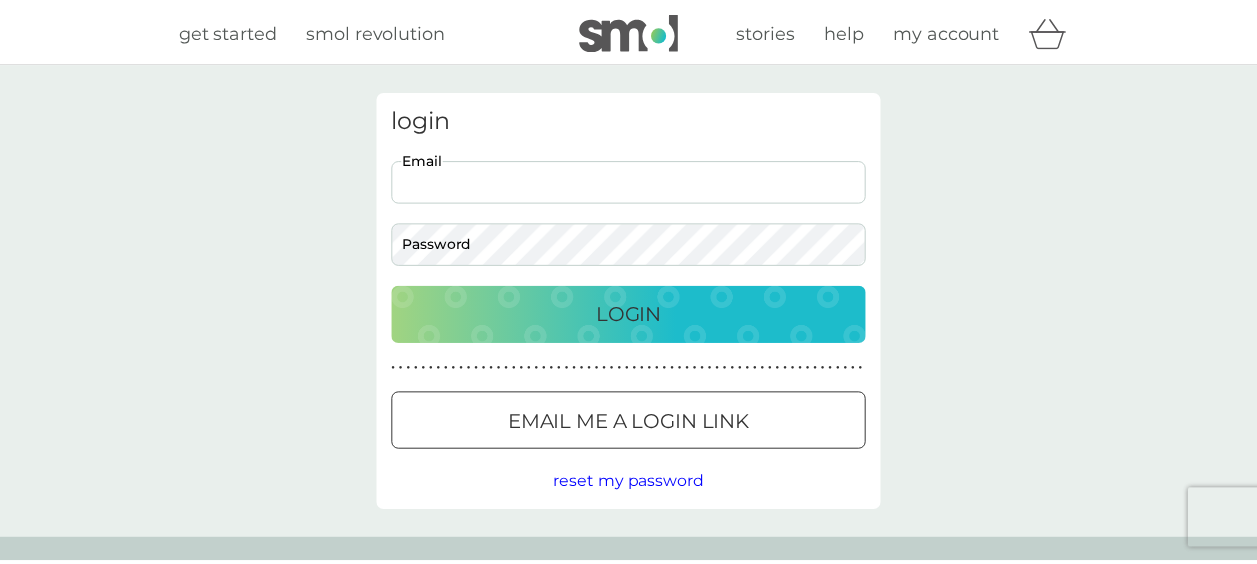 scroll, scrollTop: 0, scrollLeft: 0, axis: both 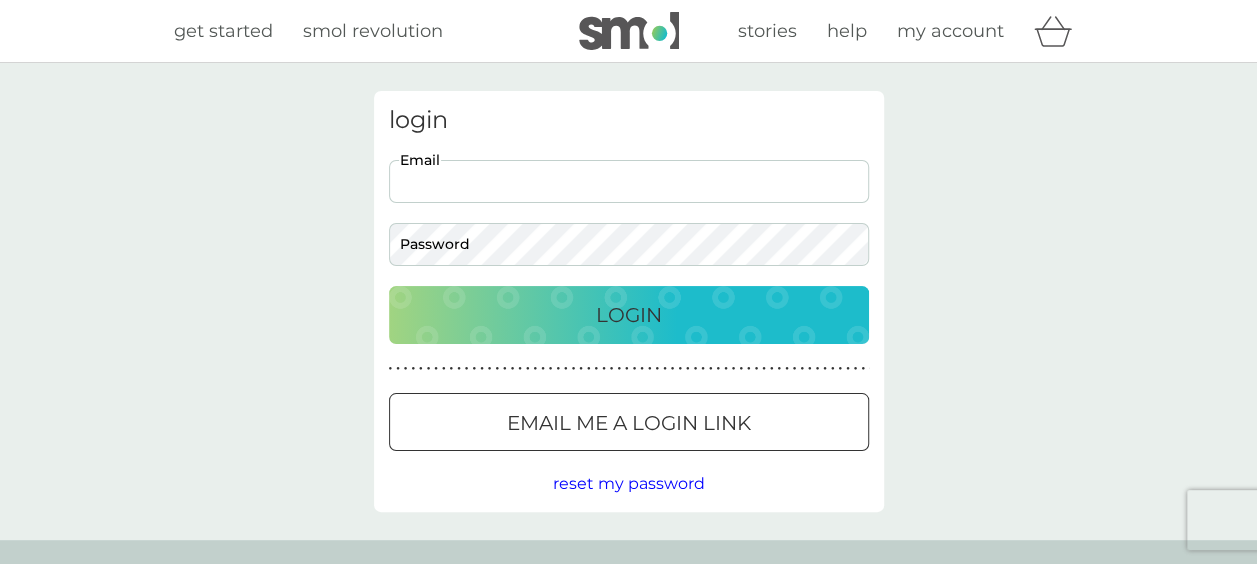 type on "Beckv1@yahoo.co.uk" 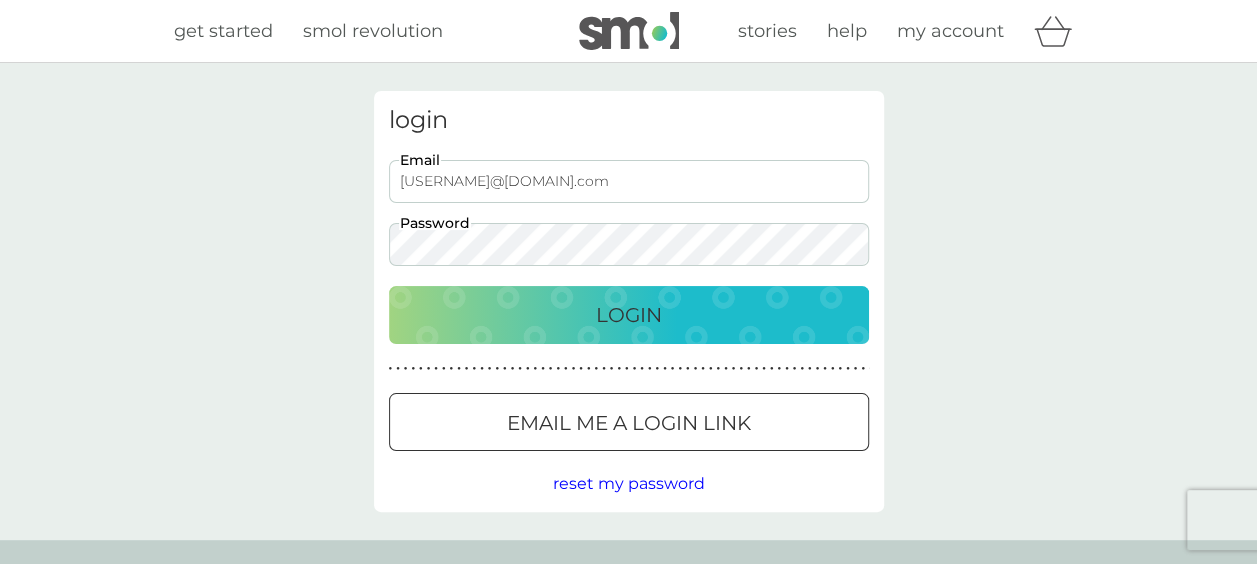 click on "Login" at bounding box center (629, 315) 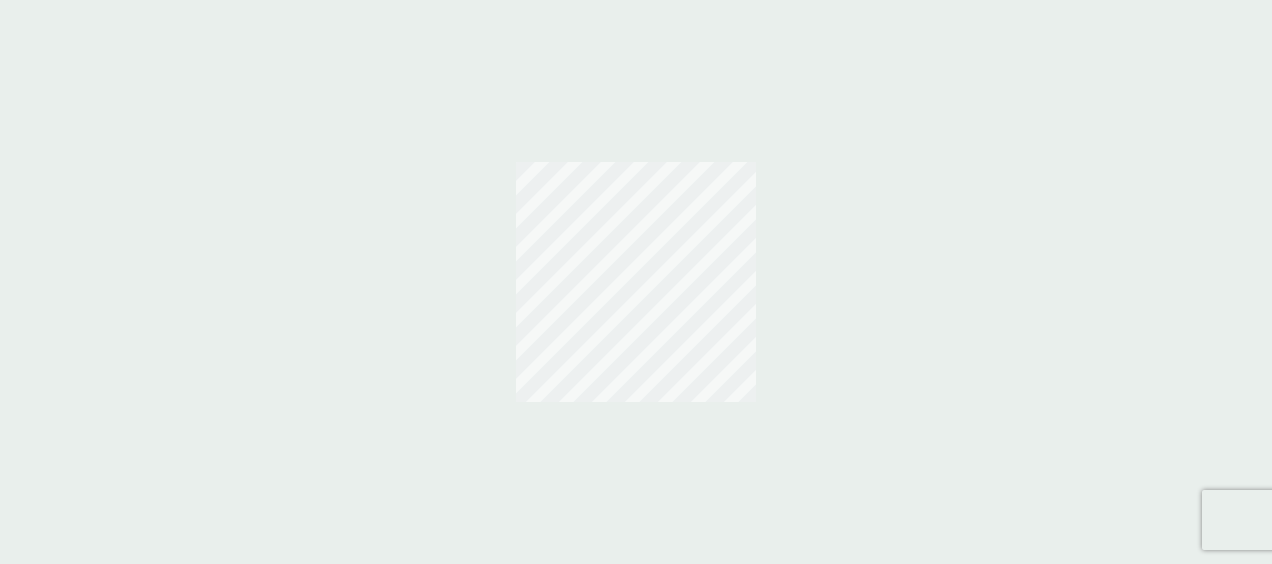scroll, scrollTop: 0, scrollLeft: 0, axis: both 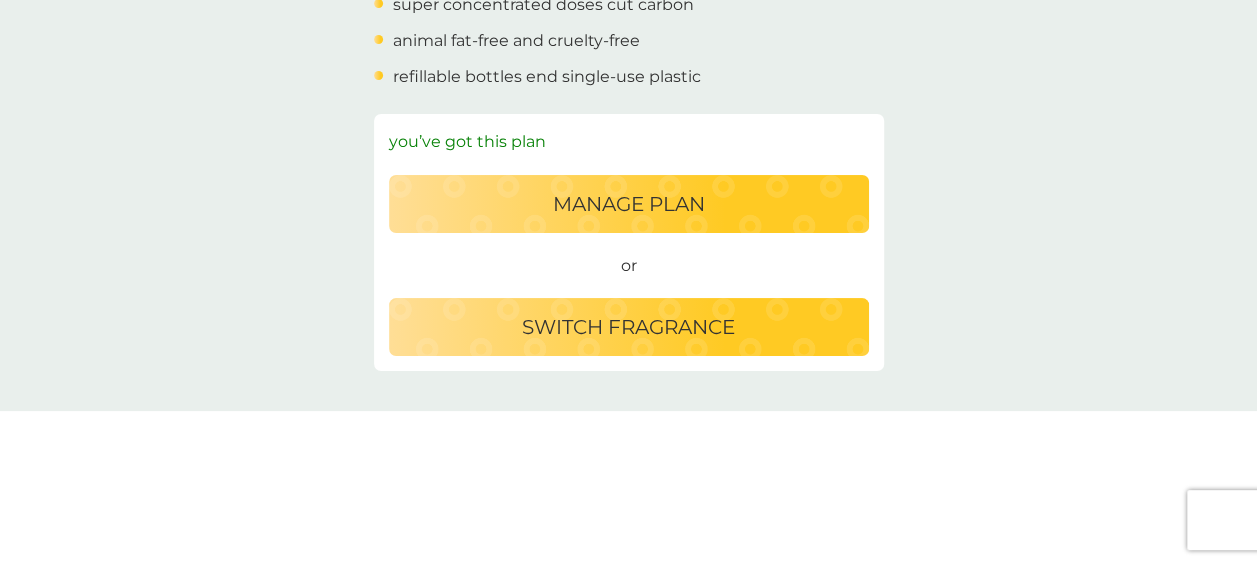 click on "switch fragrance" at bounding box center [628, 327] 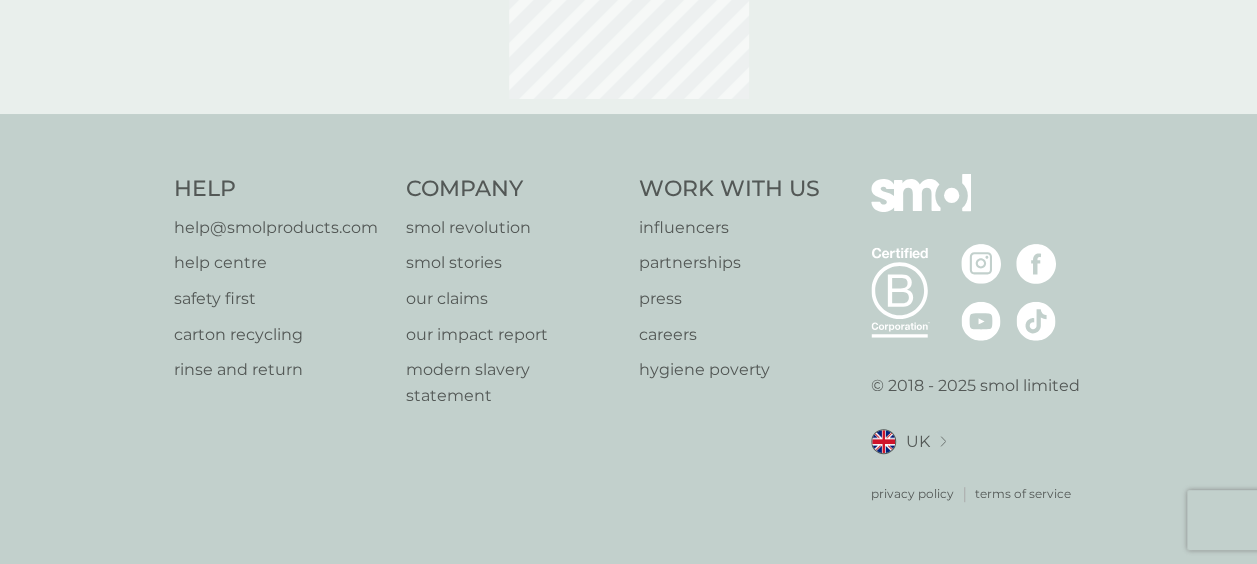 scroll, scrollTop: 0, scrollLeft: 0, axis: both 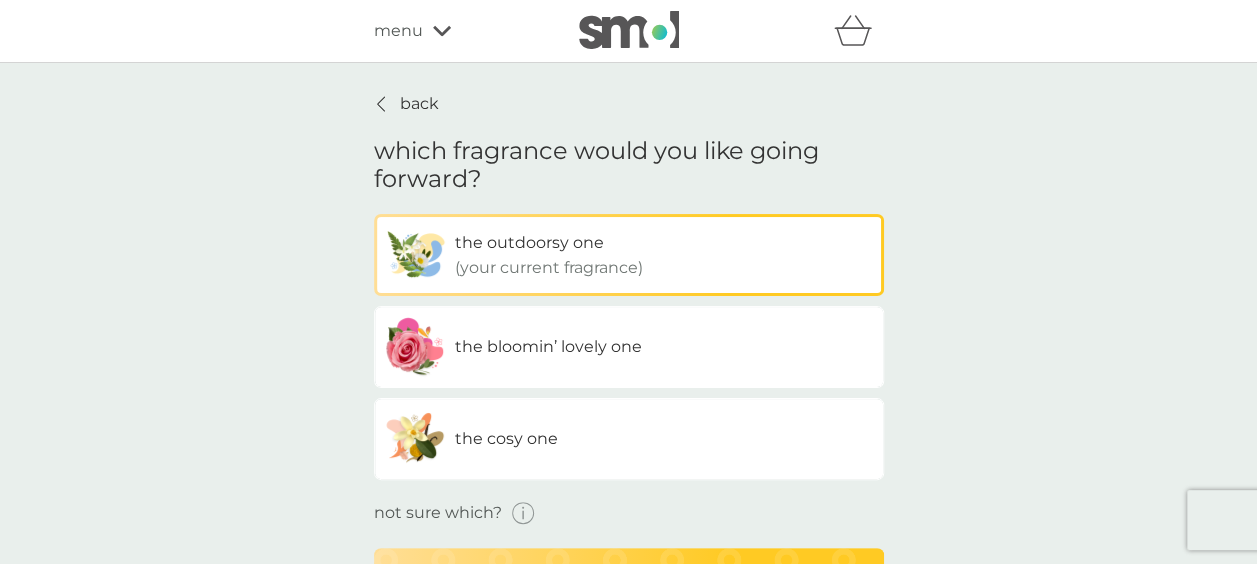 click on "the bloomin’ lovely one" at bounding box center (629, 347) 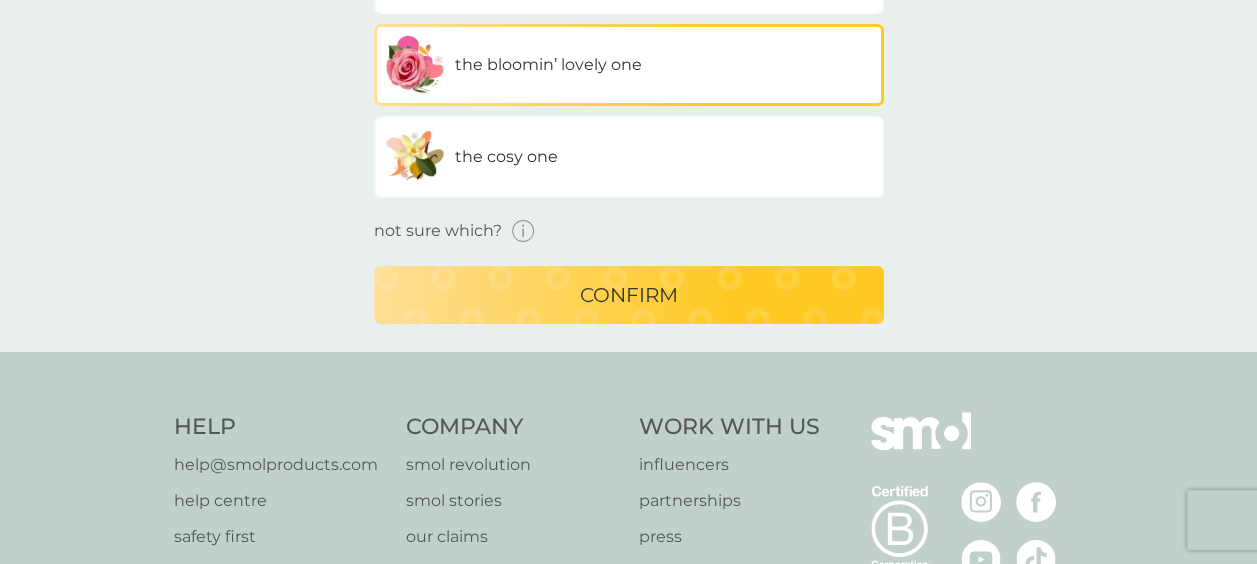 scroll, scrollTop: 284, scrollLeft: 0, axis: vertical 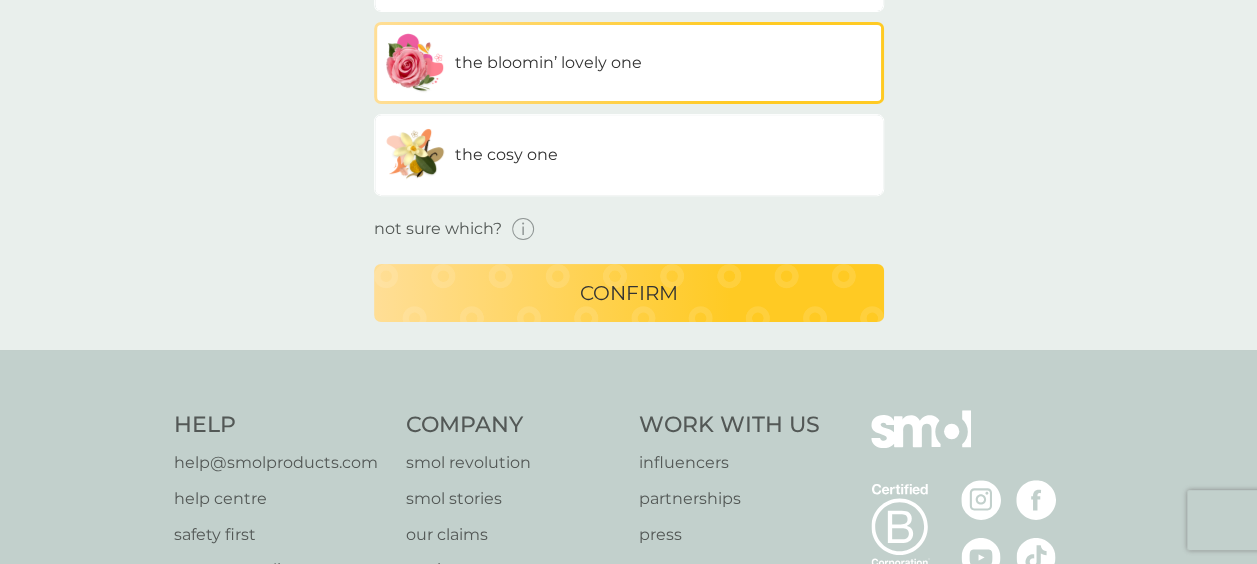 click 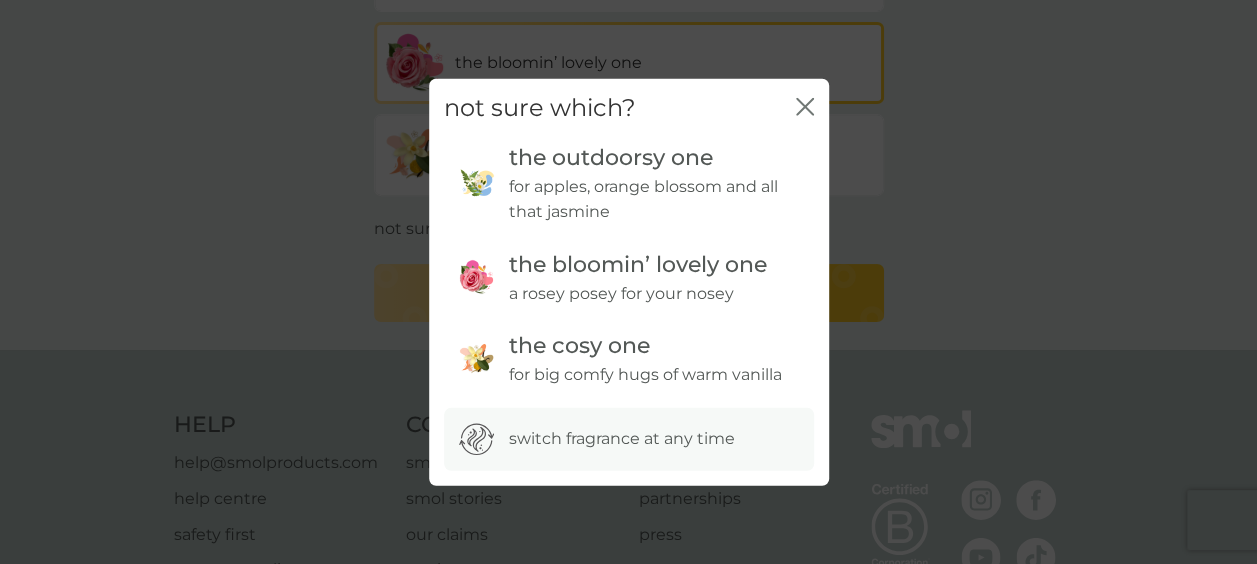 click on "close" 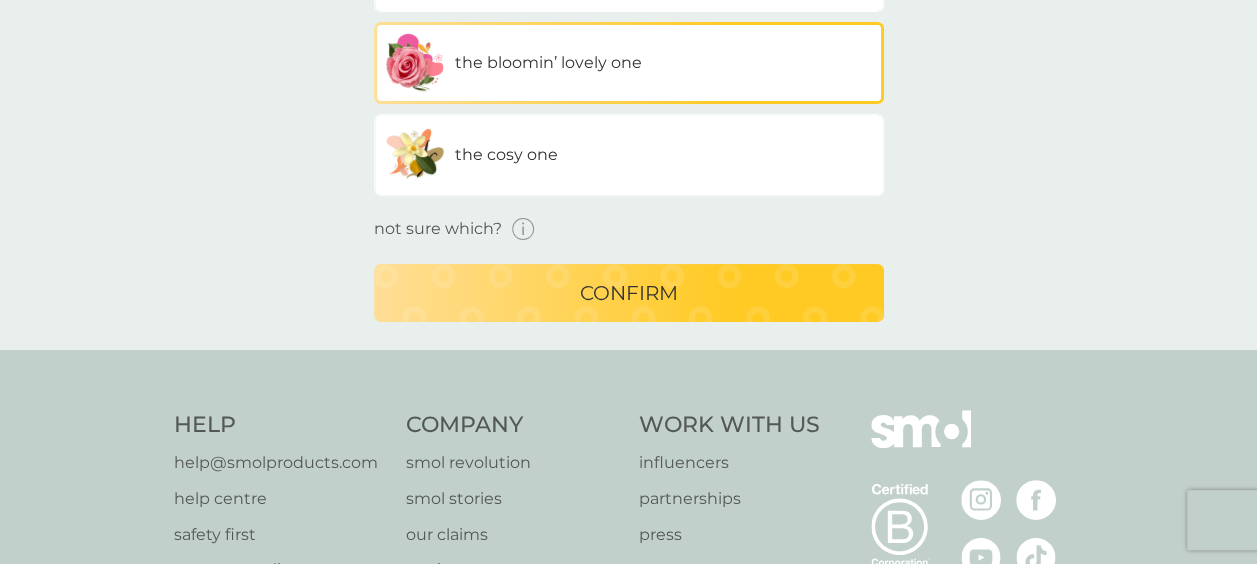 click on "the cosy one" at bounding box center [629, 155] 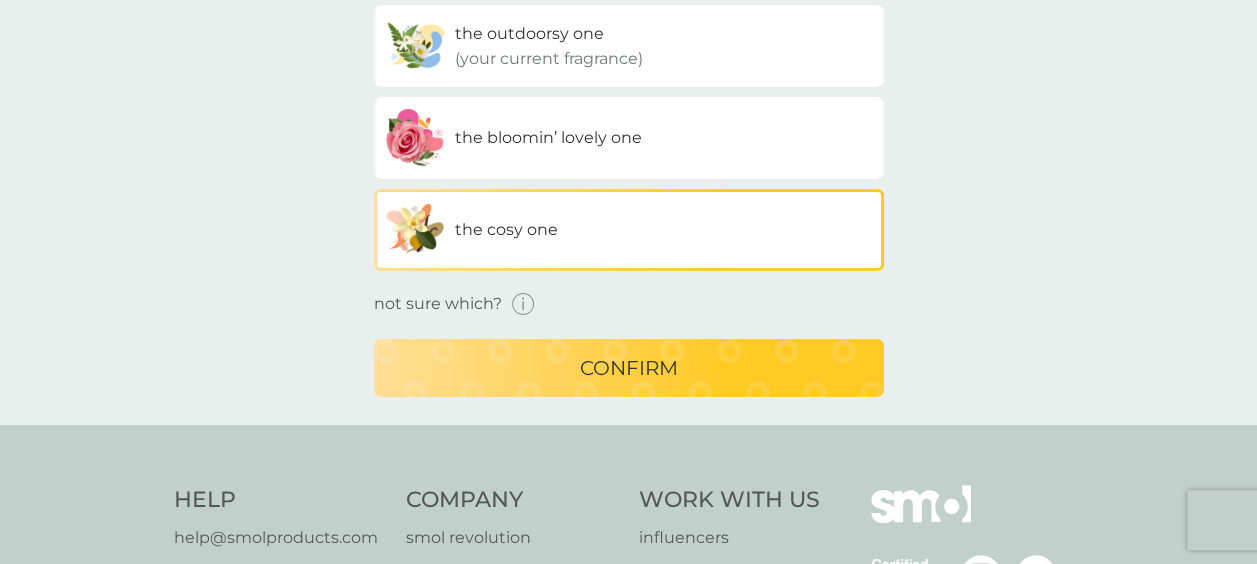 scroll, scrollTop: 210, scrollLeft: 0, axis: vertical 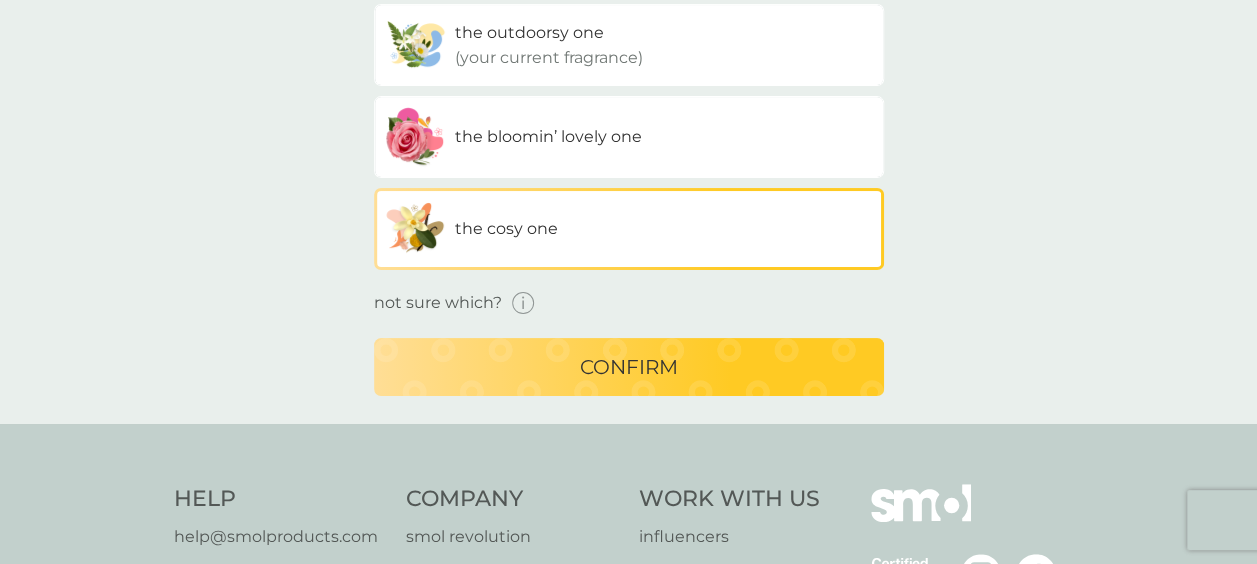 click on "confirm" at bounding box center (629, 367) 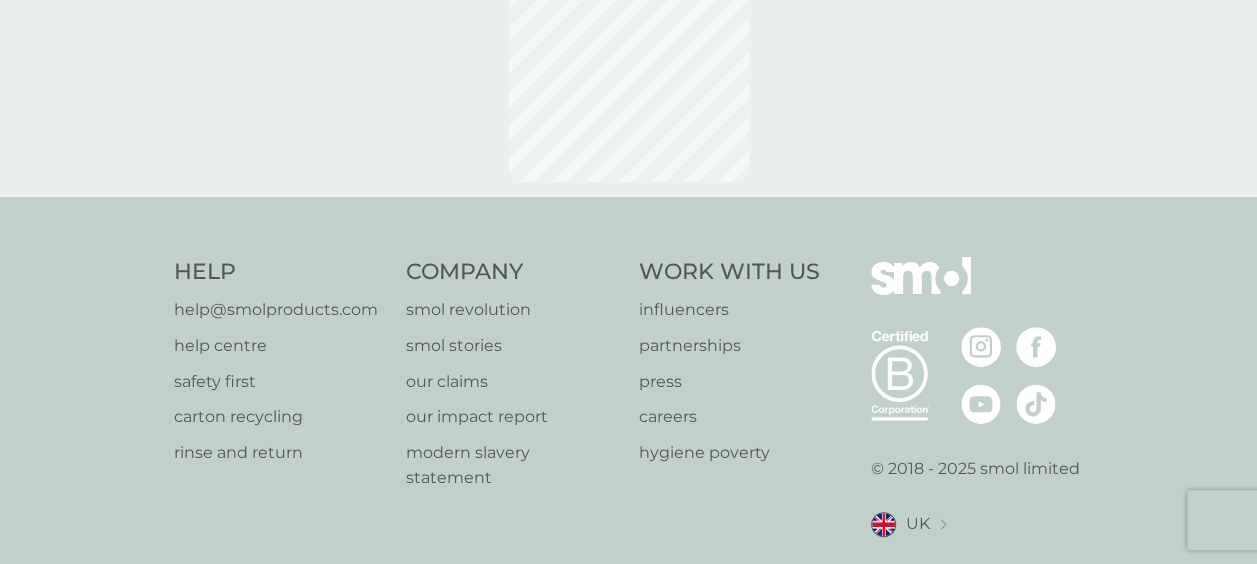 scroll, scrollTop: 0, scrollLeft: 0, axis: both 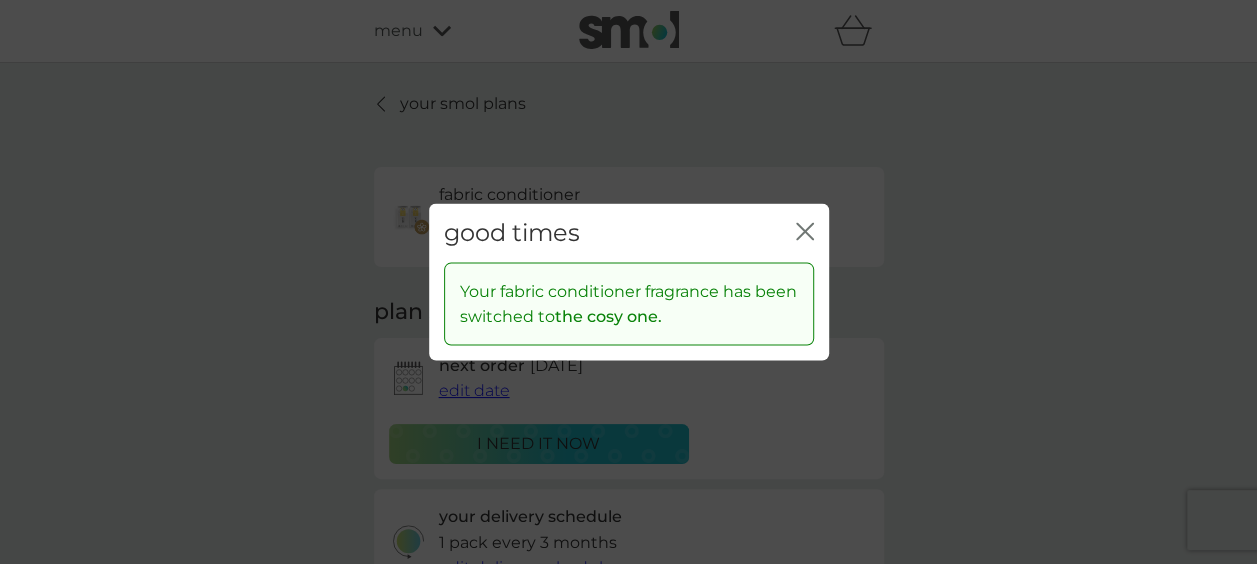 click on "close" 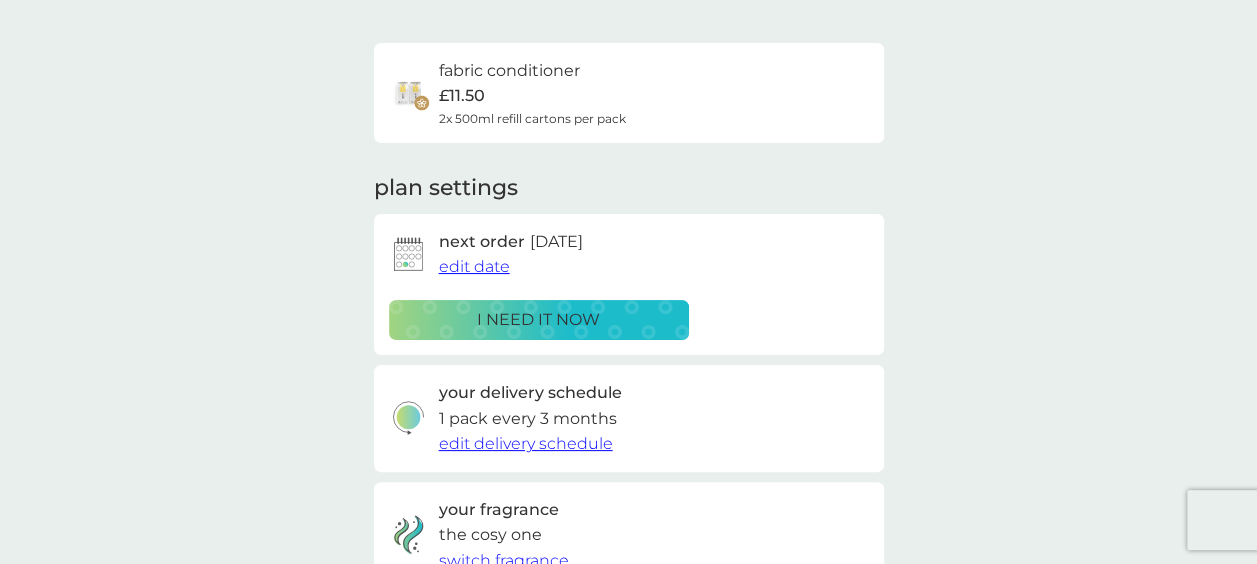 scroll, scrollTop: 0, scrollLeft: 0, axis: both 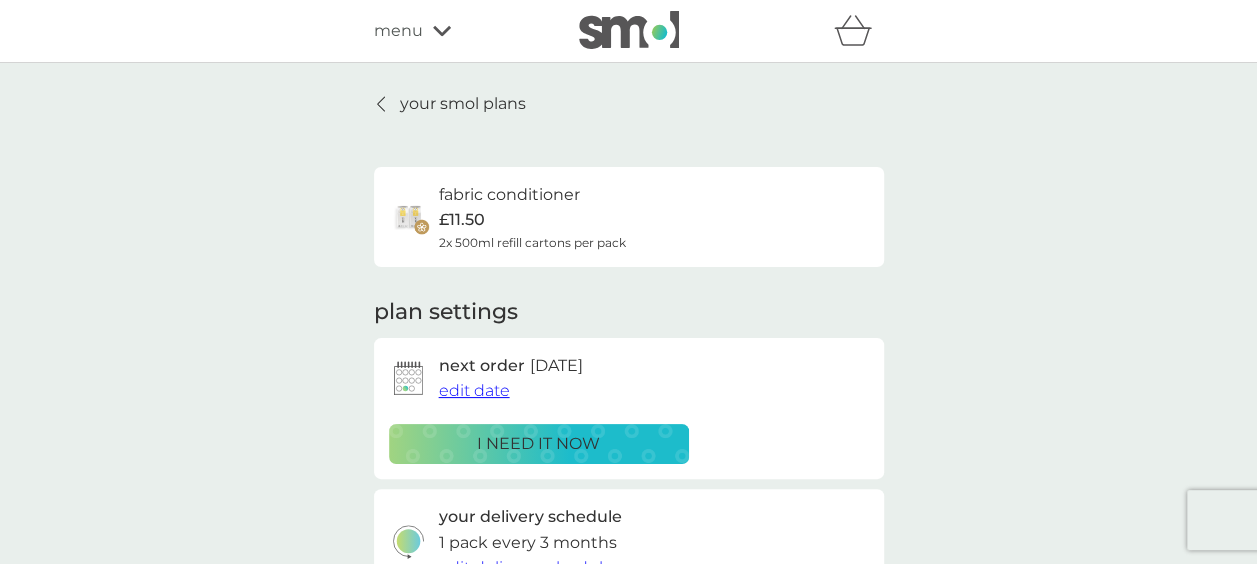 click on "your smol plans" at bounding box center (463, 104) 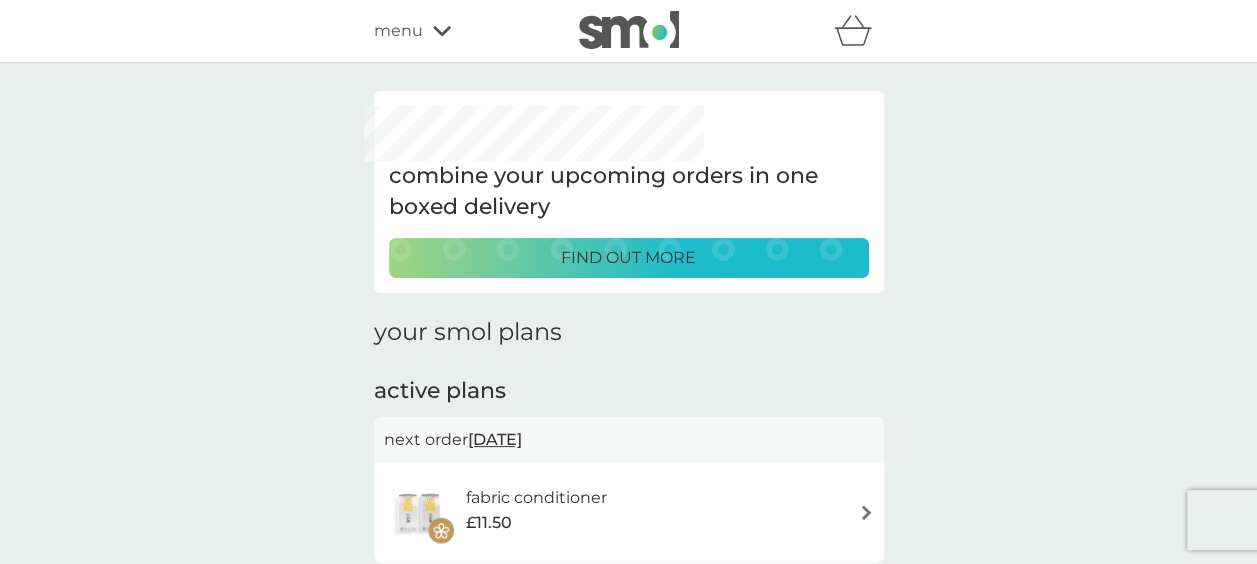 click on "your smol plans" at bounding box center (629, 332) 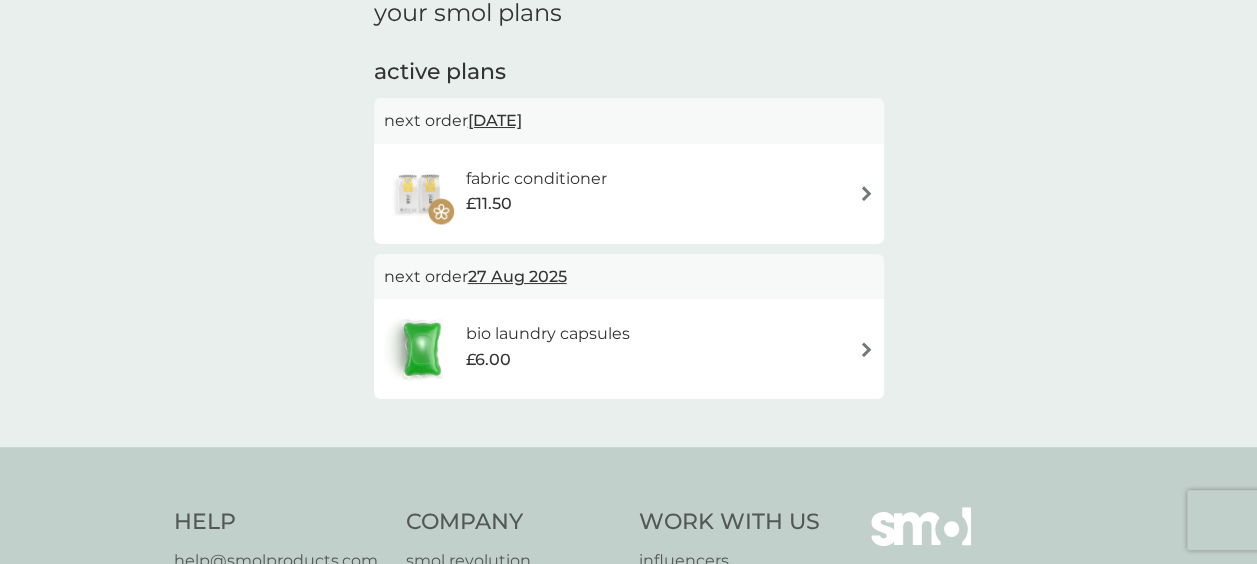 scroll, scrollTop: 320, scrollLeft: 0, axis: vertical 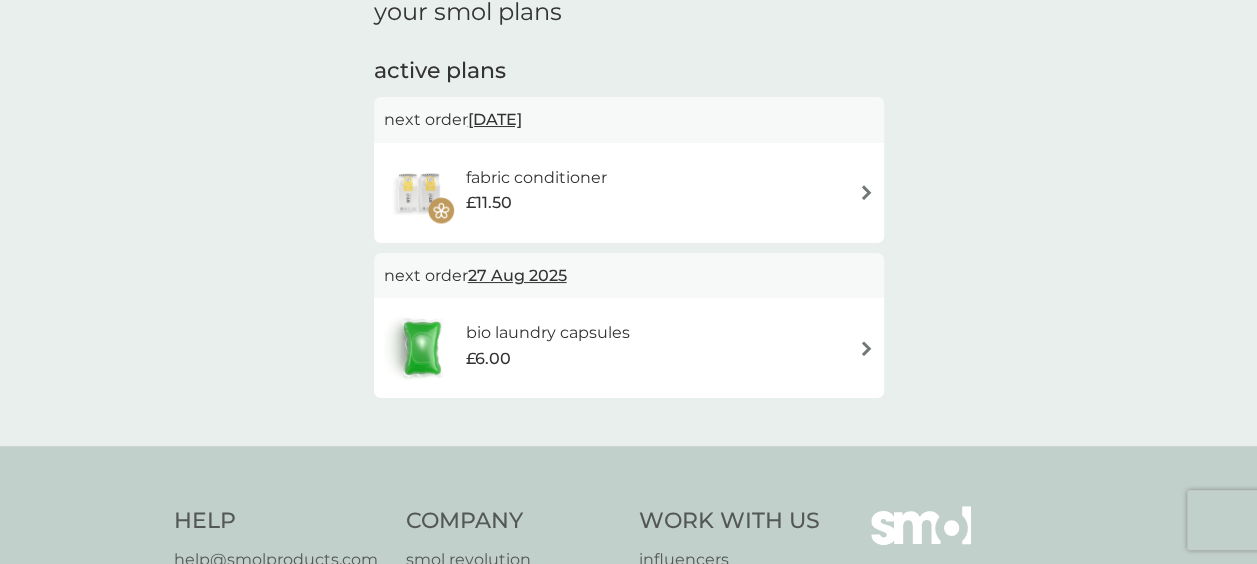 click on "bio laundry capsules £6.00" at bounding box center (629, 348) 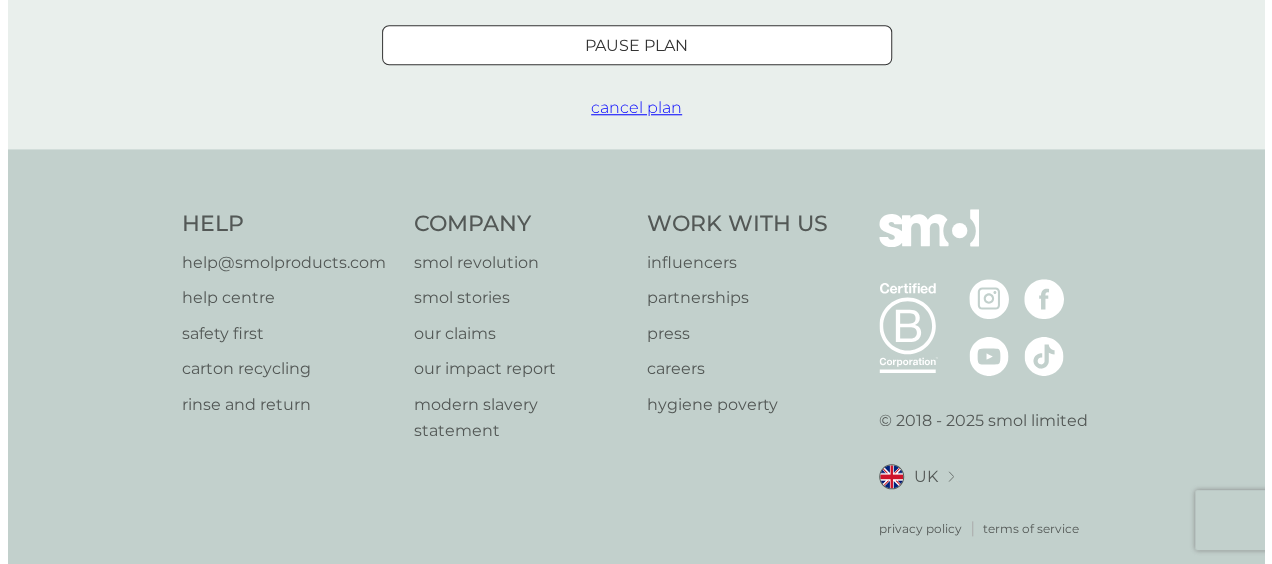 scroll, scrollTop: 0, scrollLeft: 0, axis: both 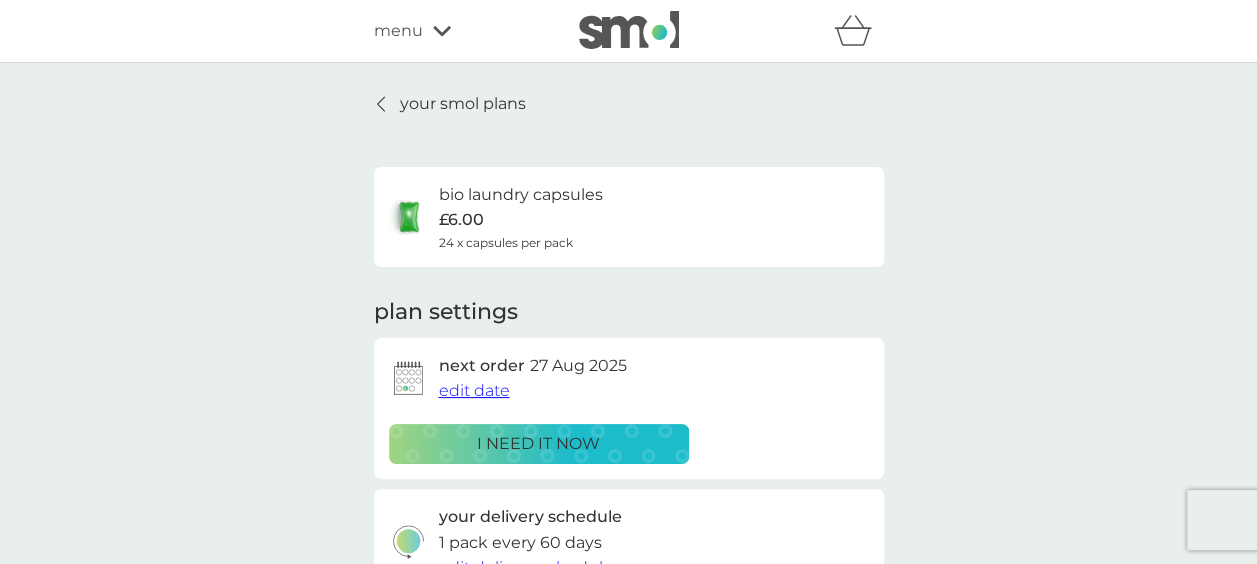 click 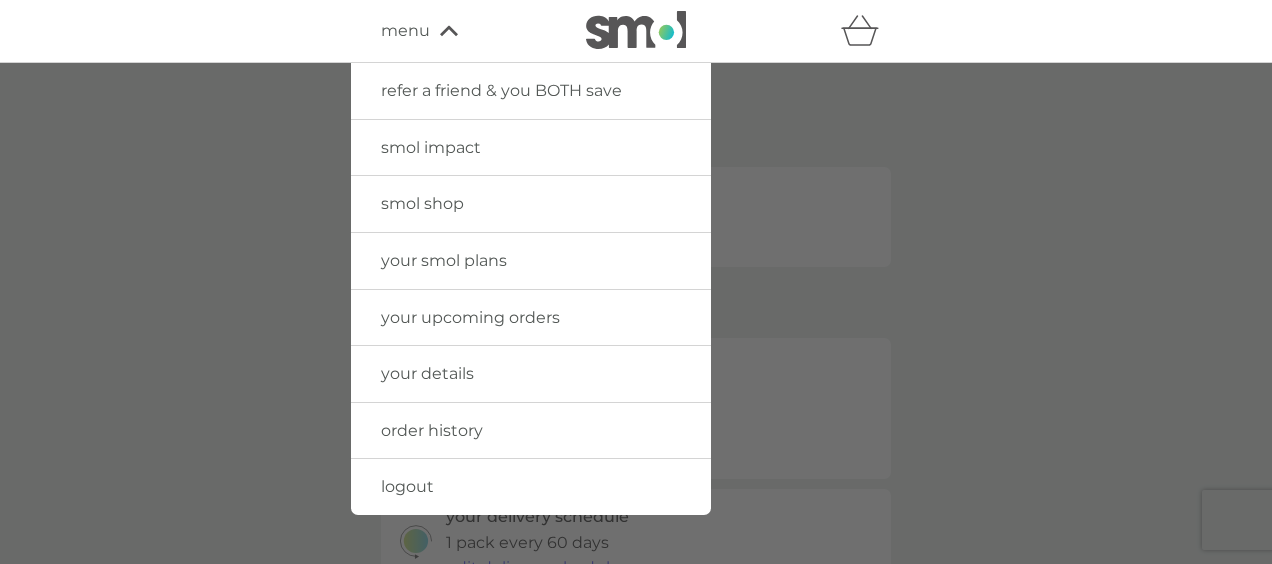 click on "logout" at bounding box center (407, 486) 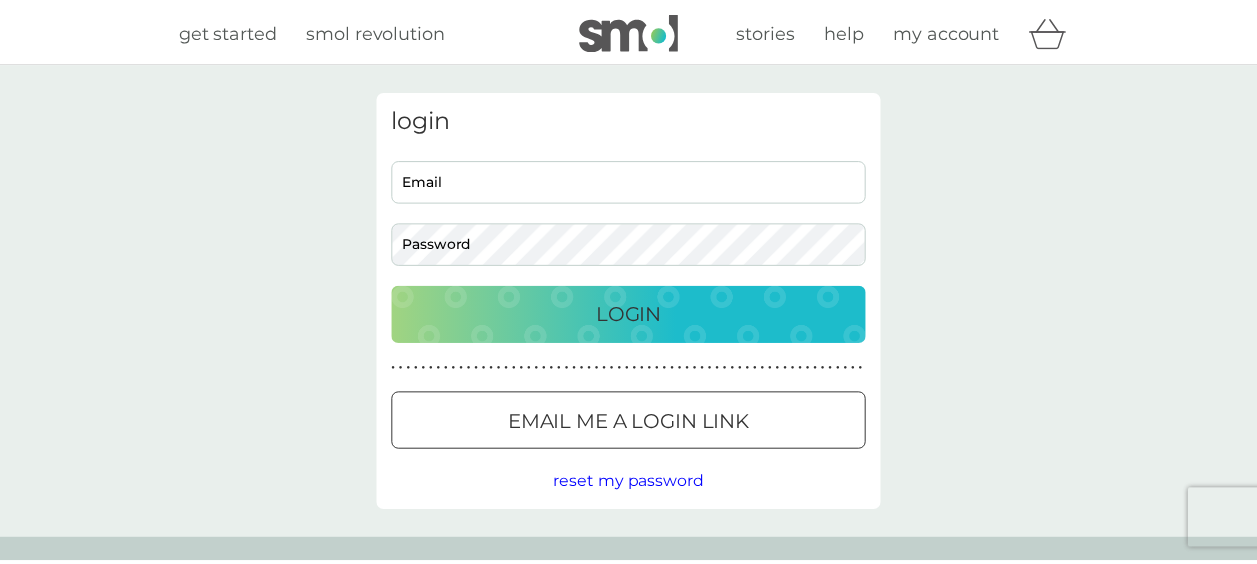 scroll, scrollTop: 0, scrollLeft: 0, axis: both 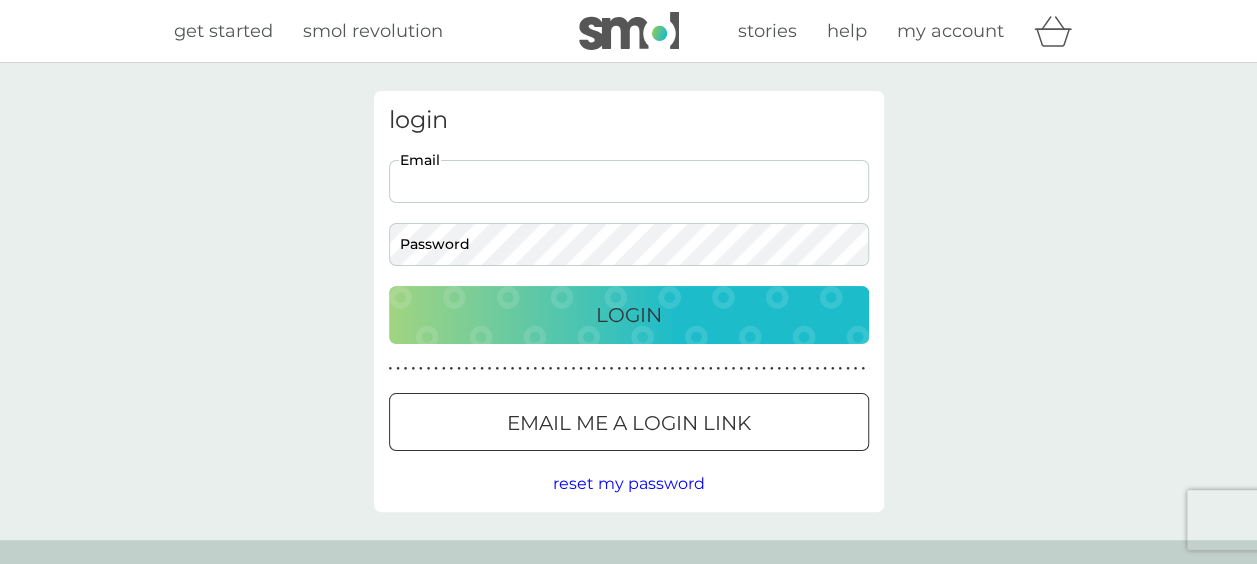 click on "Email" at bounding box center [629, 181] 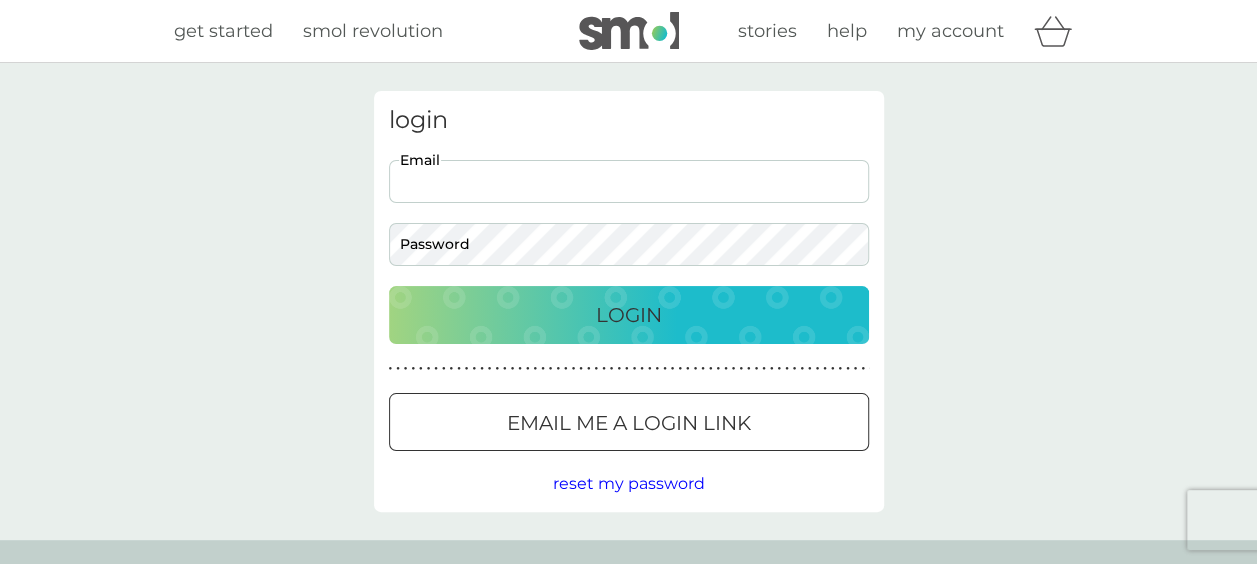 type on "Beckv1@yahoo.co.uk" 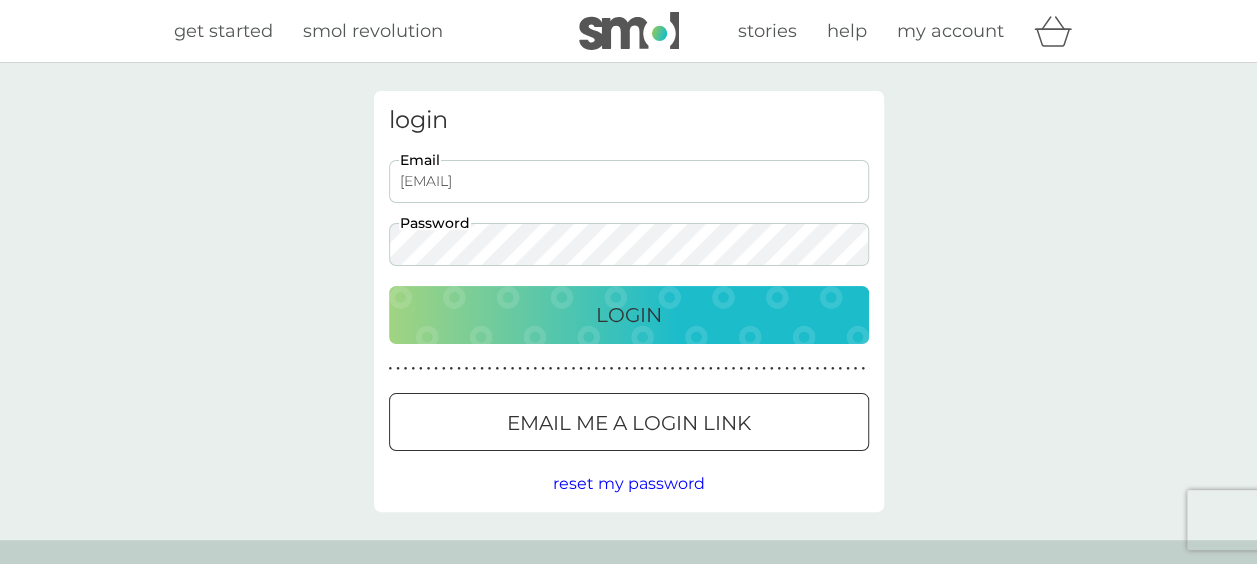click on "Login" at bounding box center [629, 315] 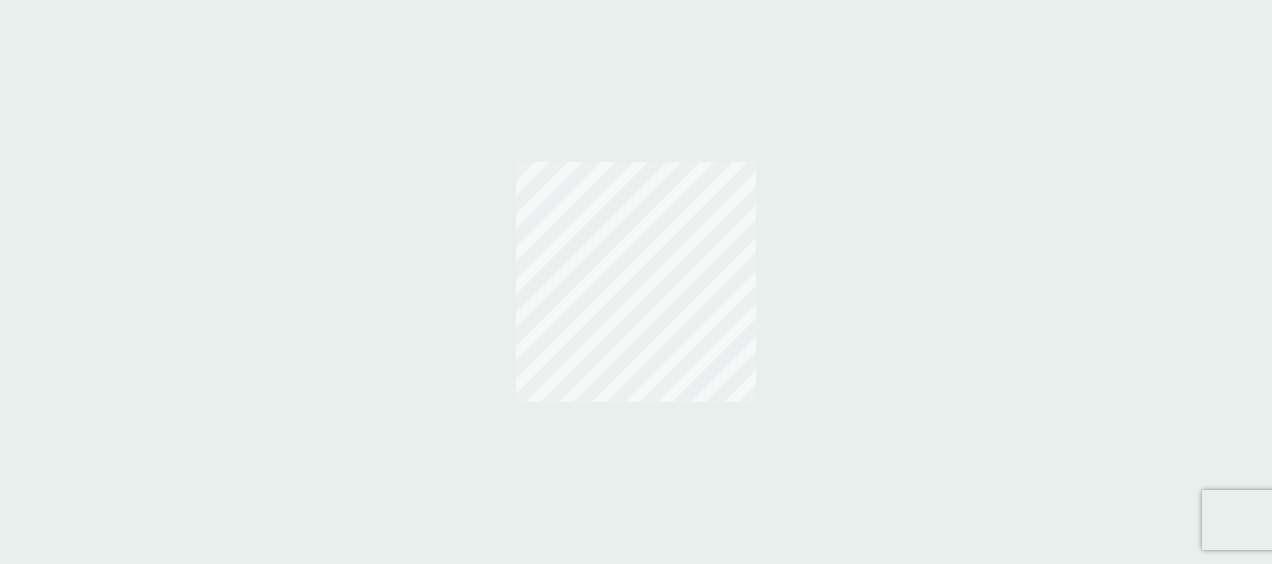scroll, scrollTop: 0, scrollLeft: 0, axis: both 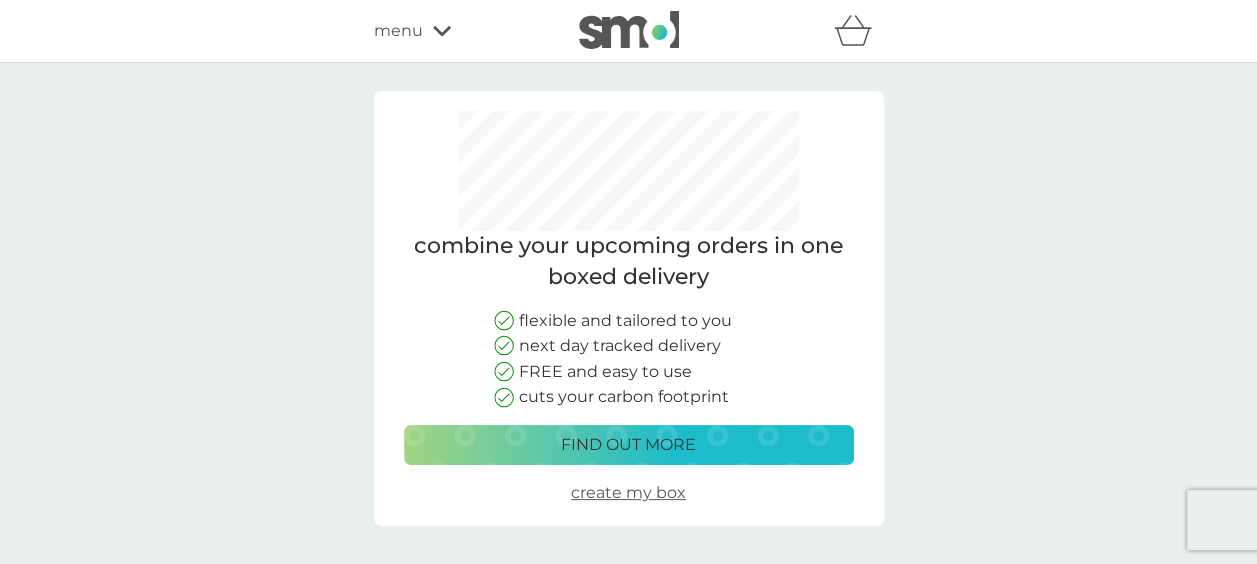 click on "find out more" at bounding box center [628, 445] 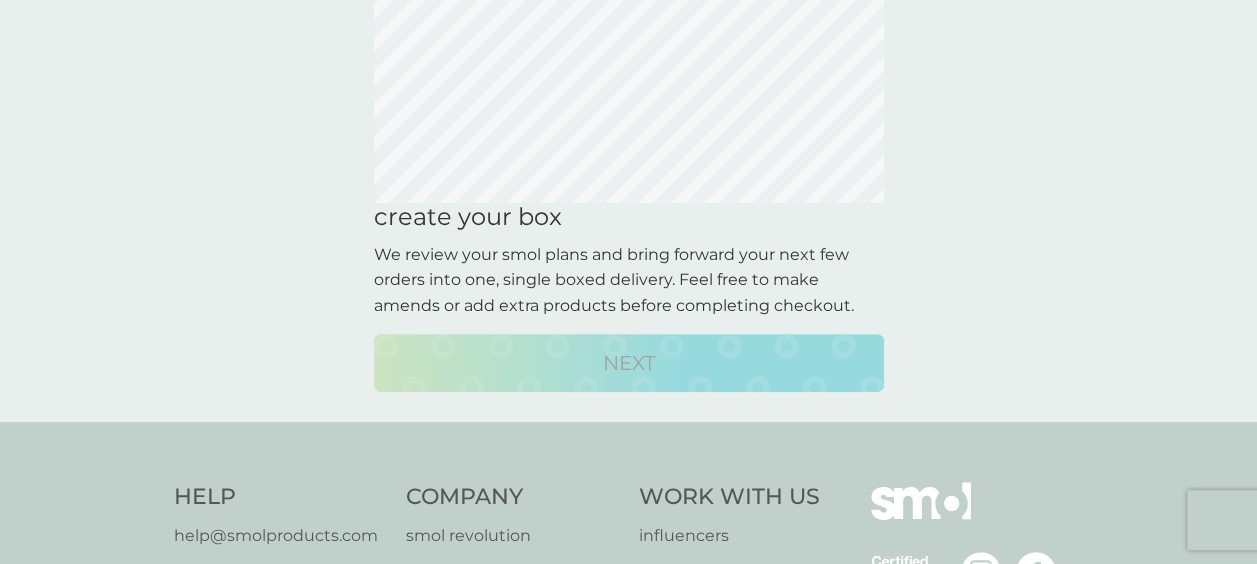 scroll, scrollTop: 166, scrollLeft: 0, axis: vertical 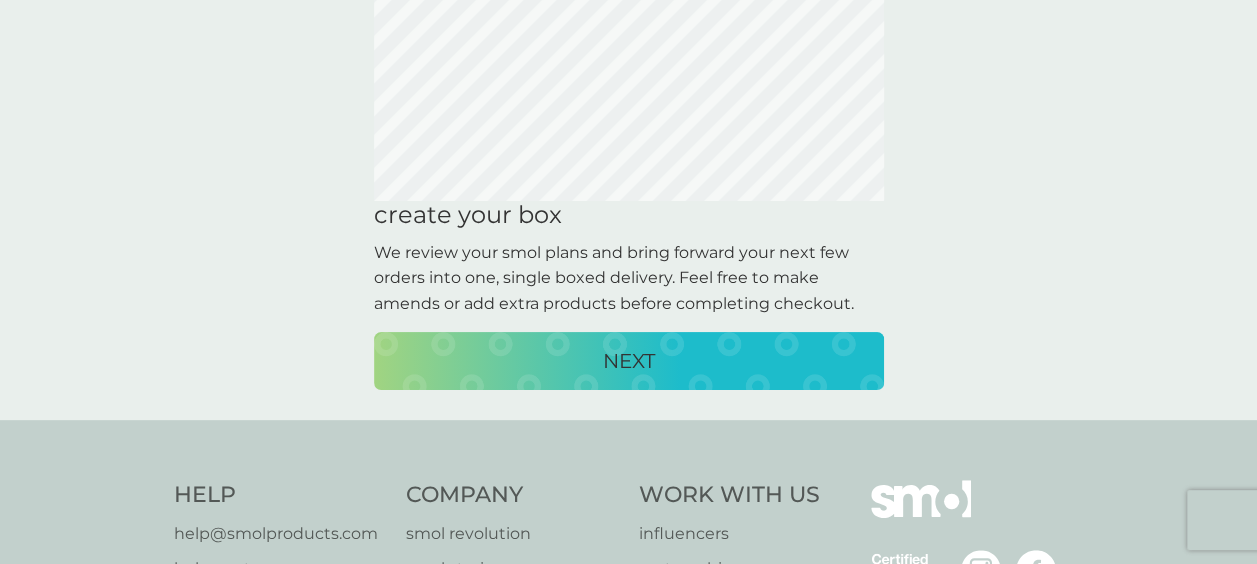 click on "NEXT" at bounding box center [629, 361] 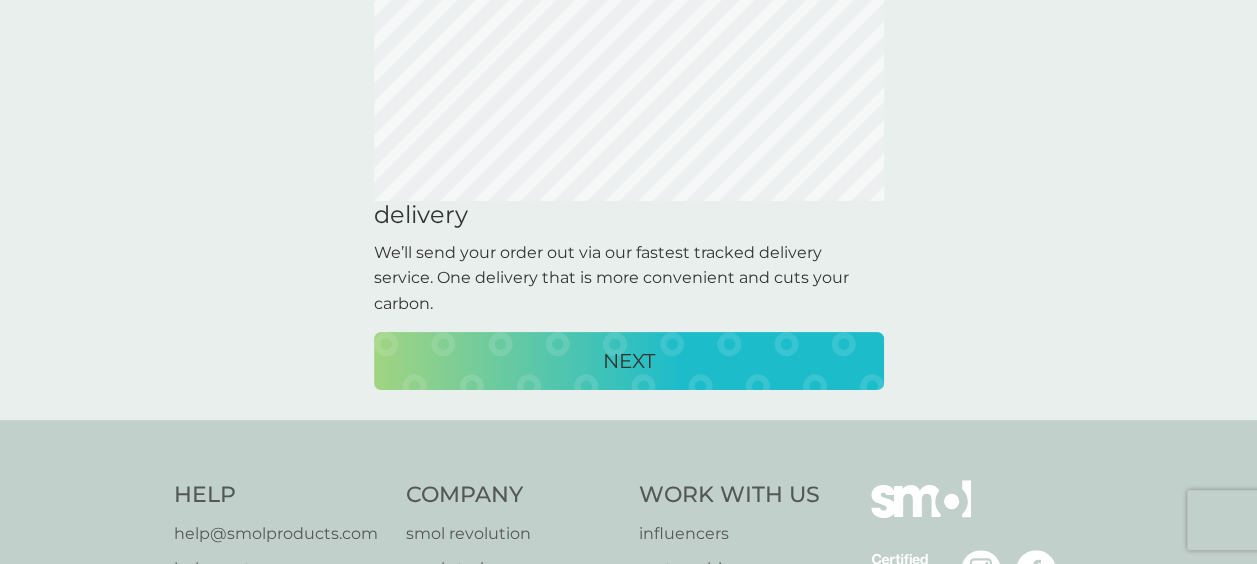 click on "NEXT" at bounding box center [629, 361] 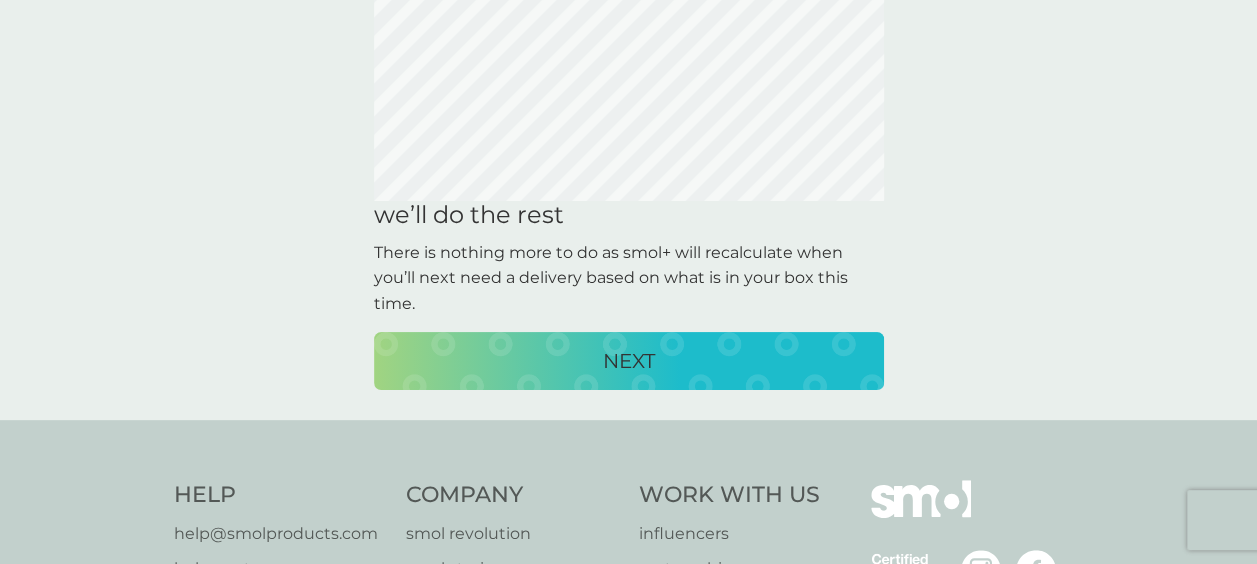 click on "NEXT" at bounding box center [629, 361] 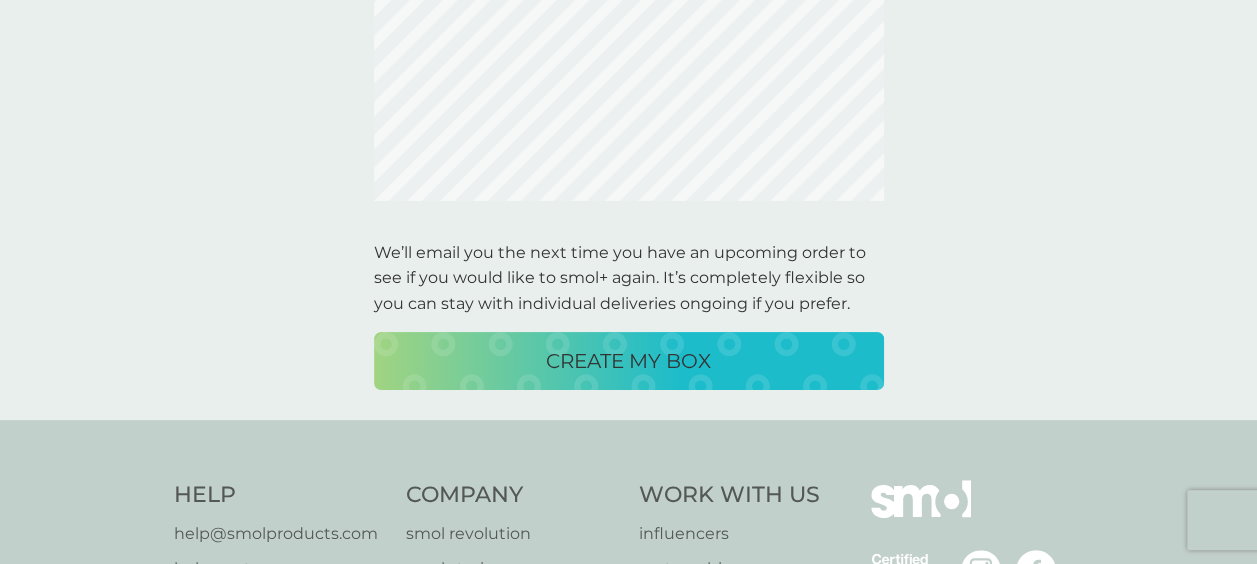 click on "CREATE MY BOX" at bounding box center [628, 361] 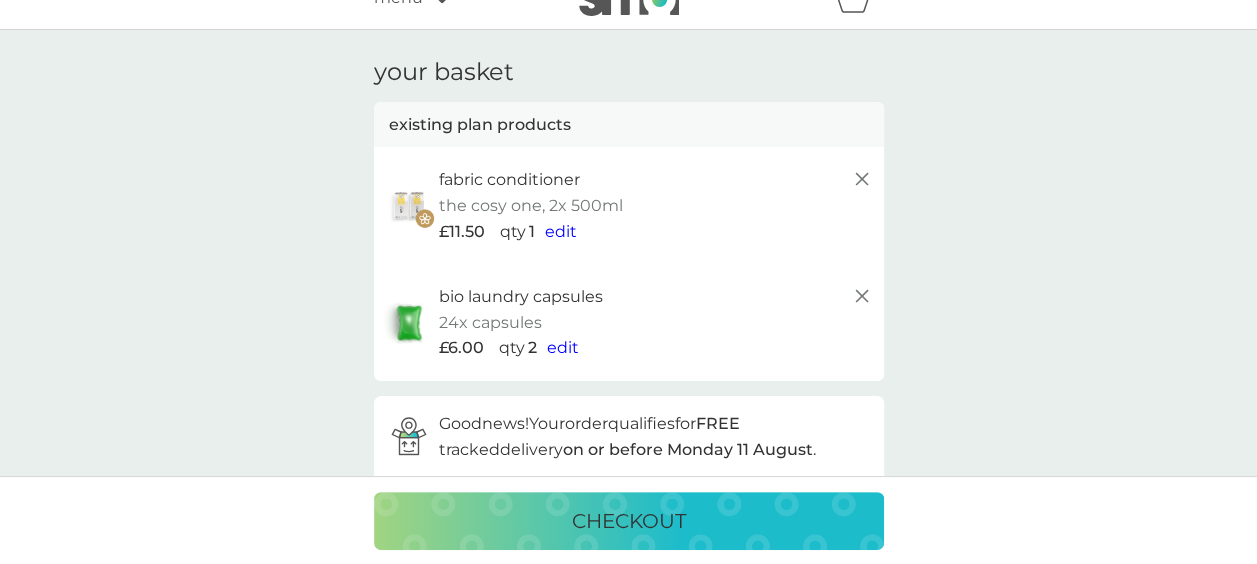 scroll, scrollTop: 30, scrollLeft: 0, axis: vertical 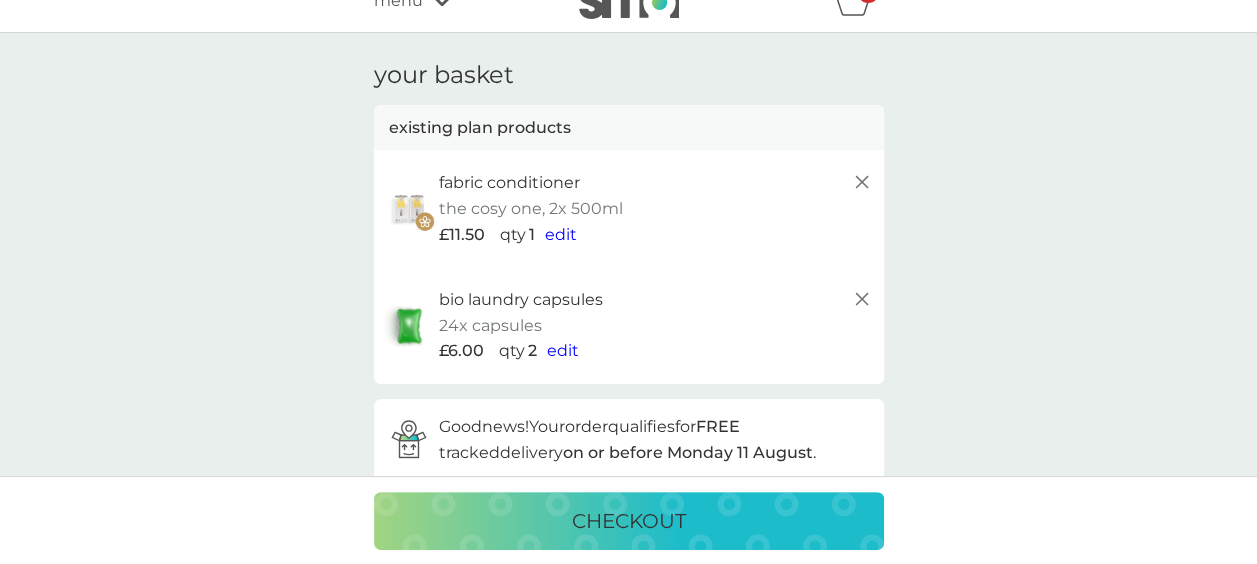 click on "edit" at bounding box center [563, 350] 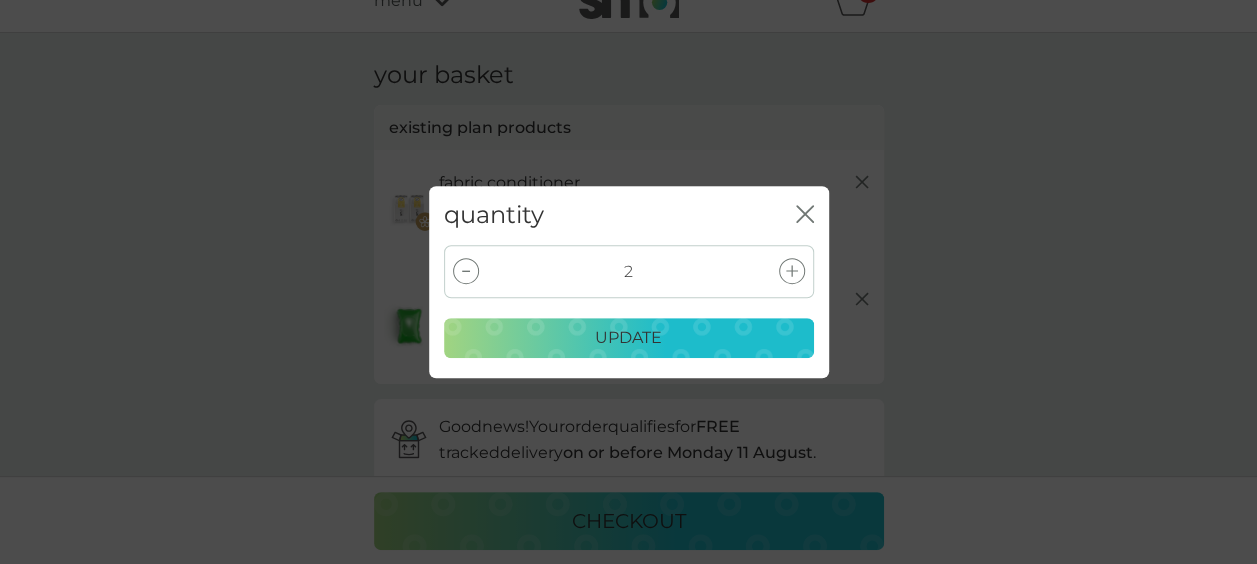 click at bounding box center [466, 271] 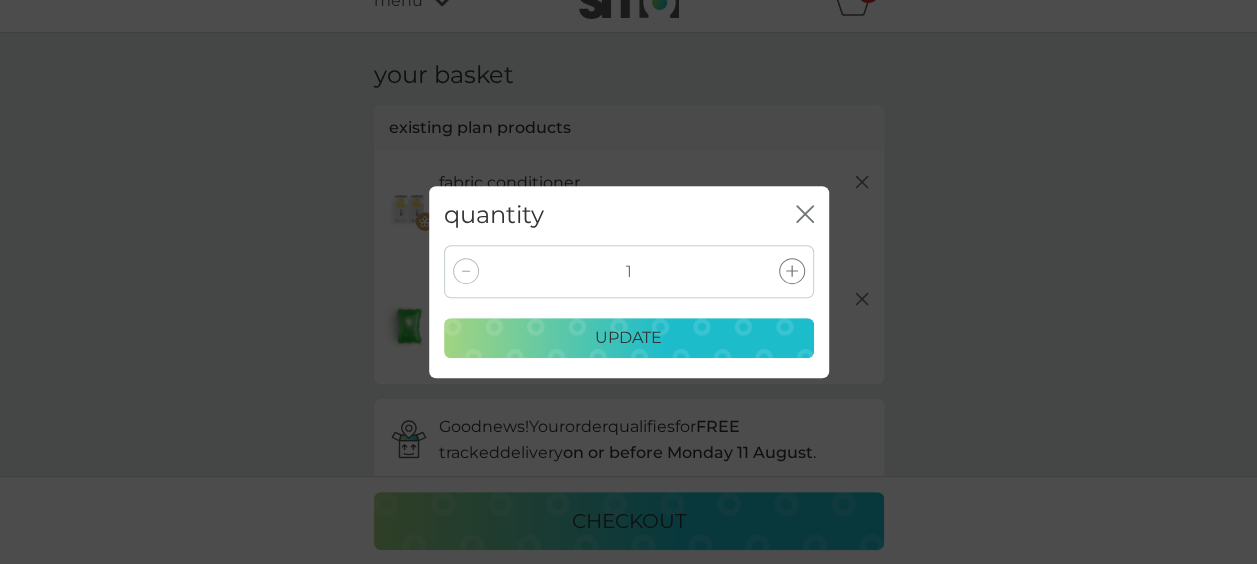 click on "update" at bounding box center (628, 338) 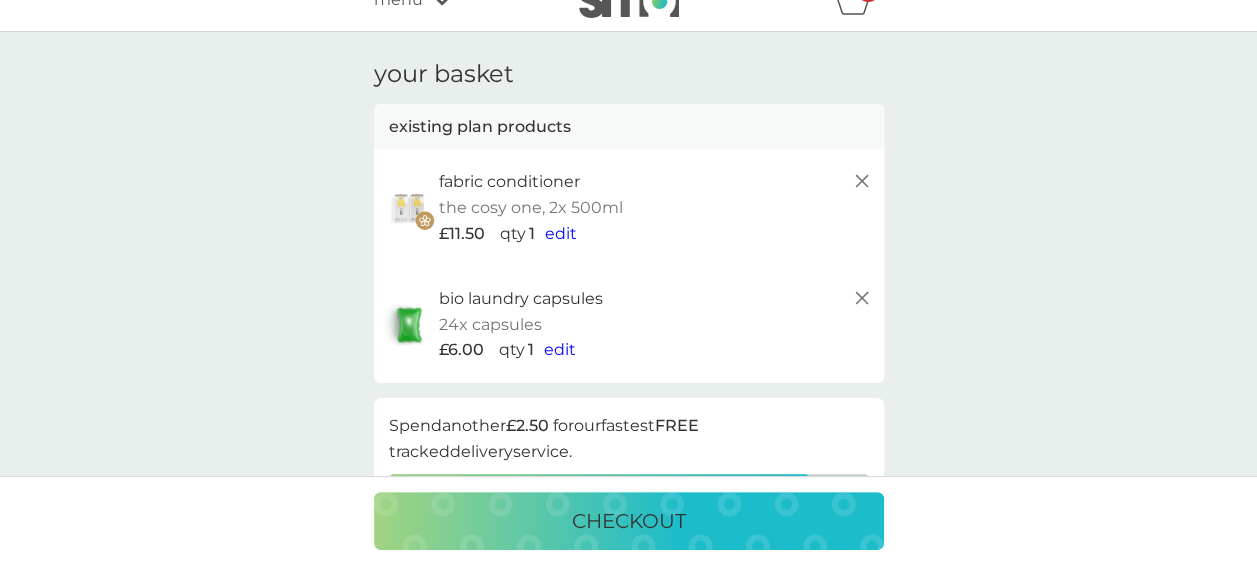 scroll, scrollTop: 0, scrollLeft: 0, axis: both 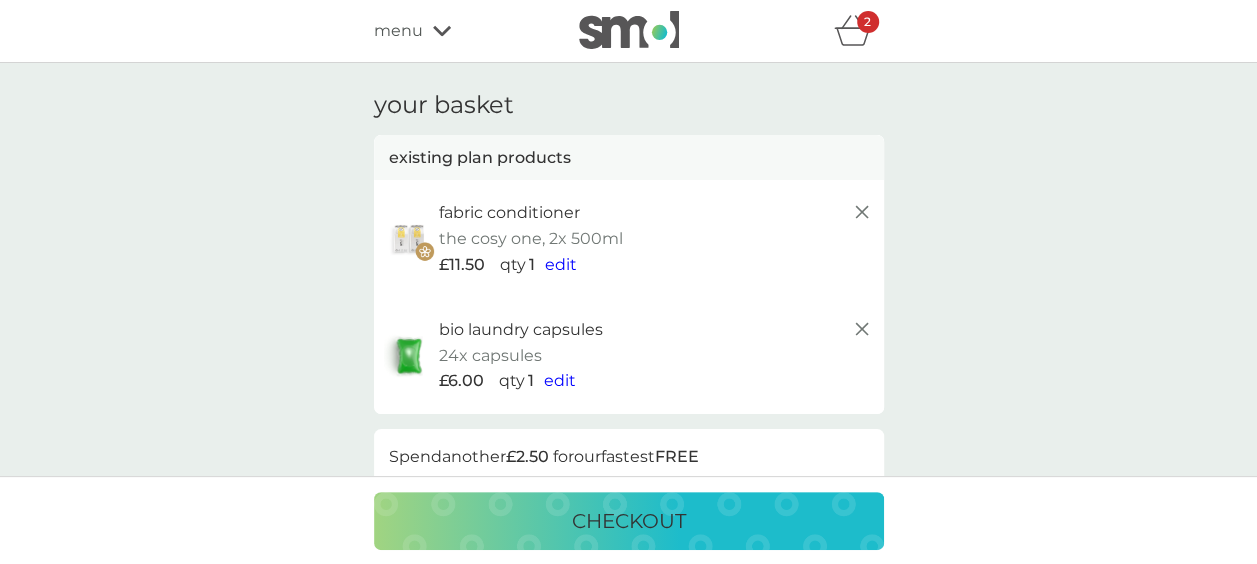 click 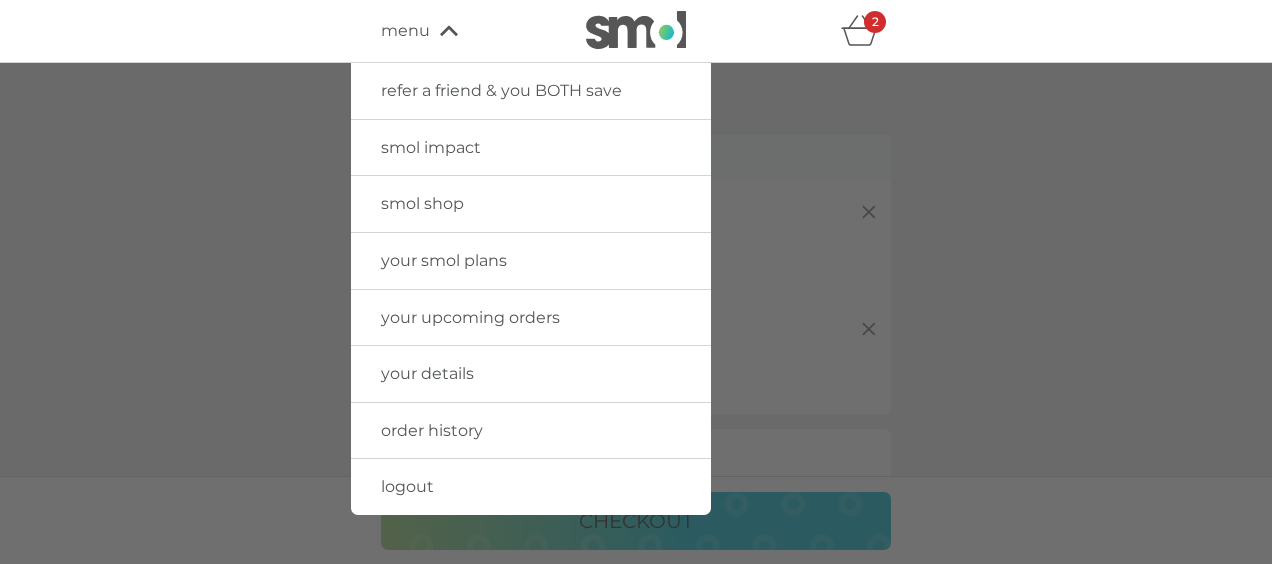 click at bounding box center (636, 345) 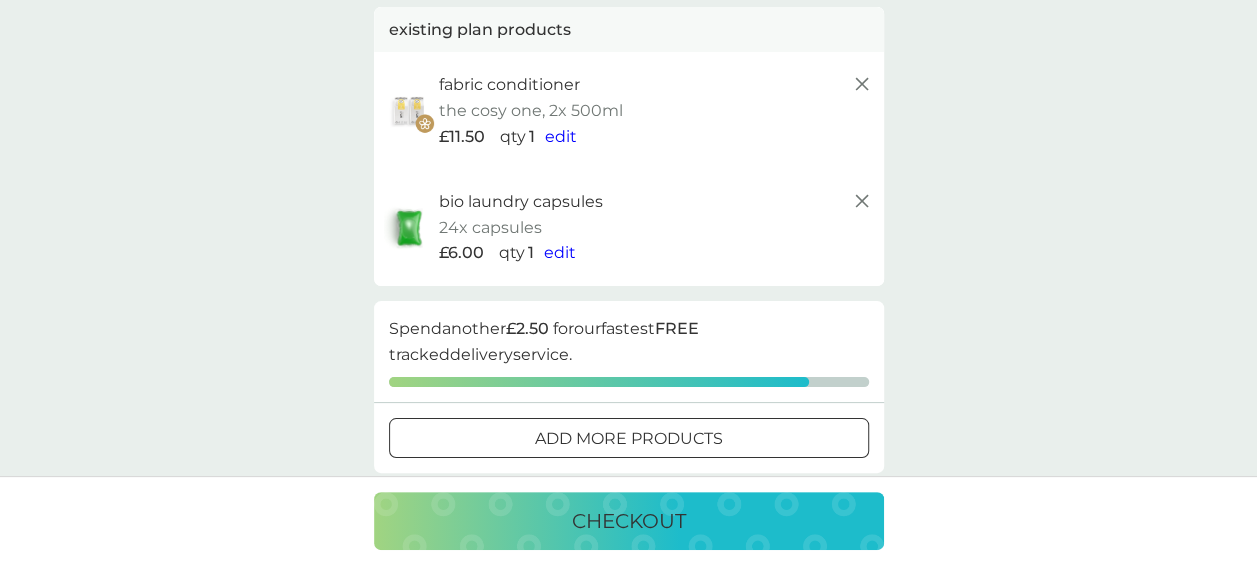 scroll, scrollTop: 0, scrollLeft: 0, axis: both 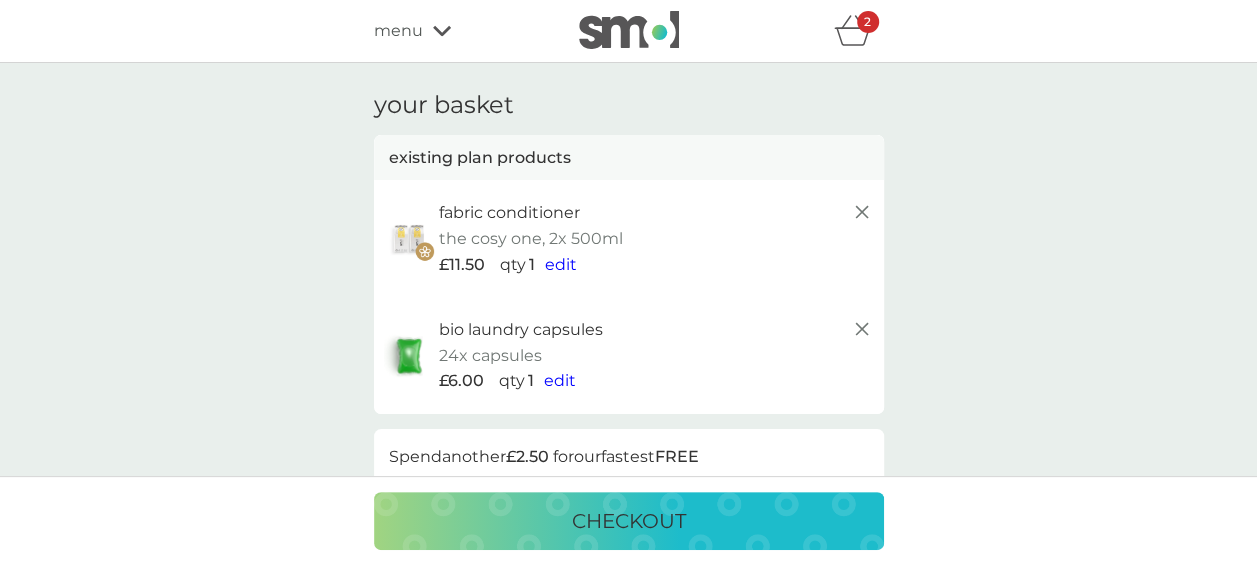 click 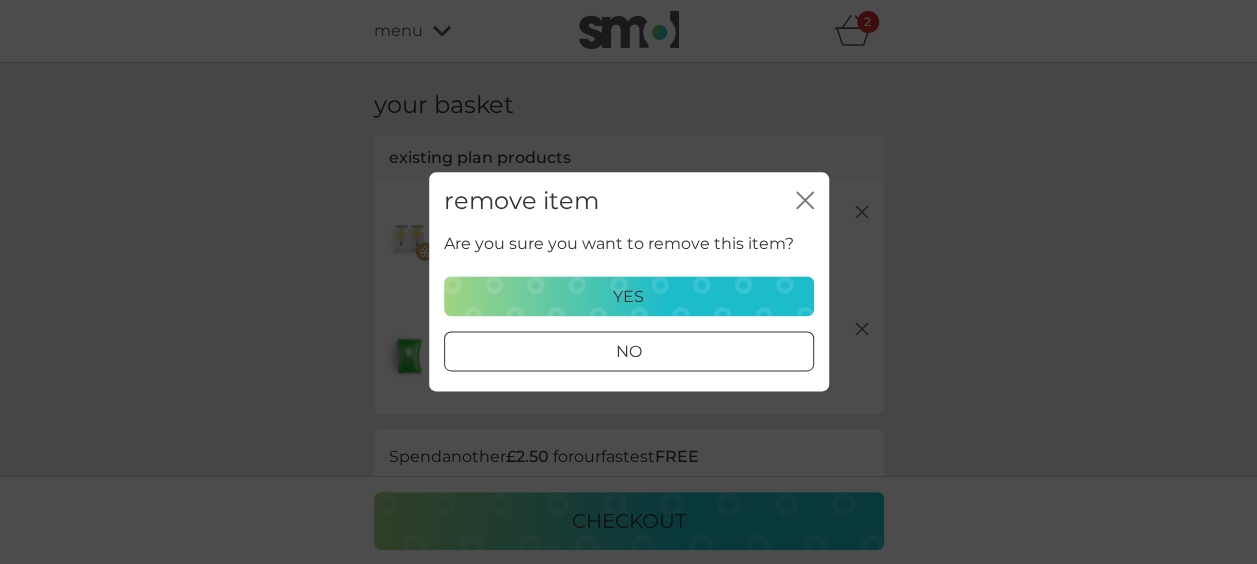 click on "yes" at bounding box center (628, 297) 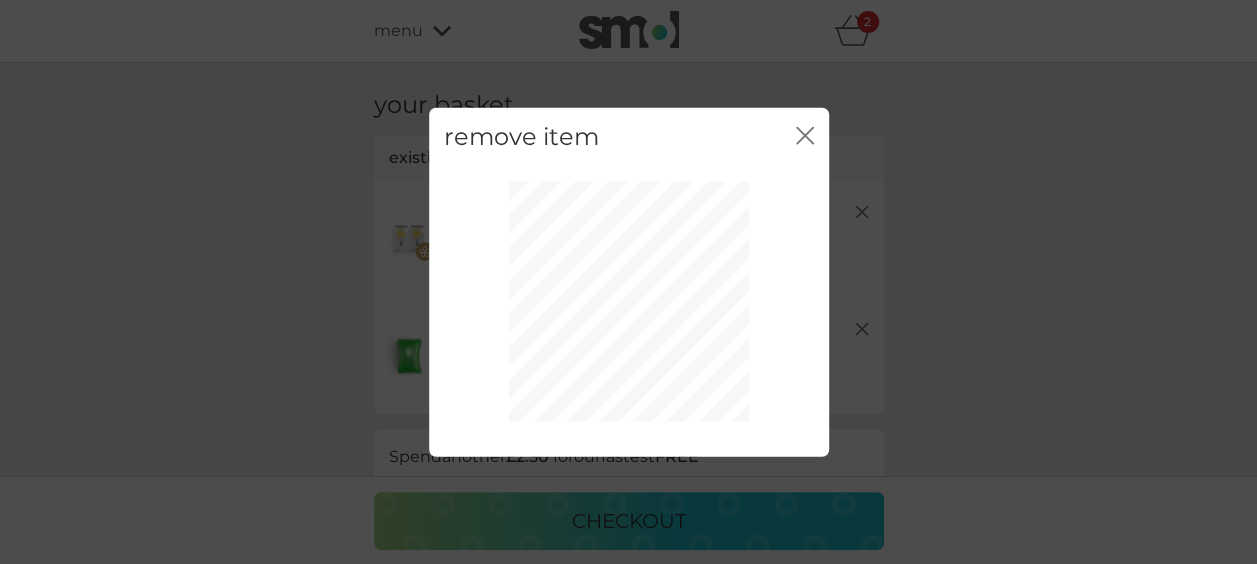 click on "close" 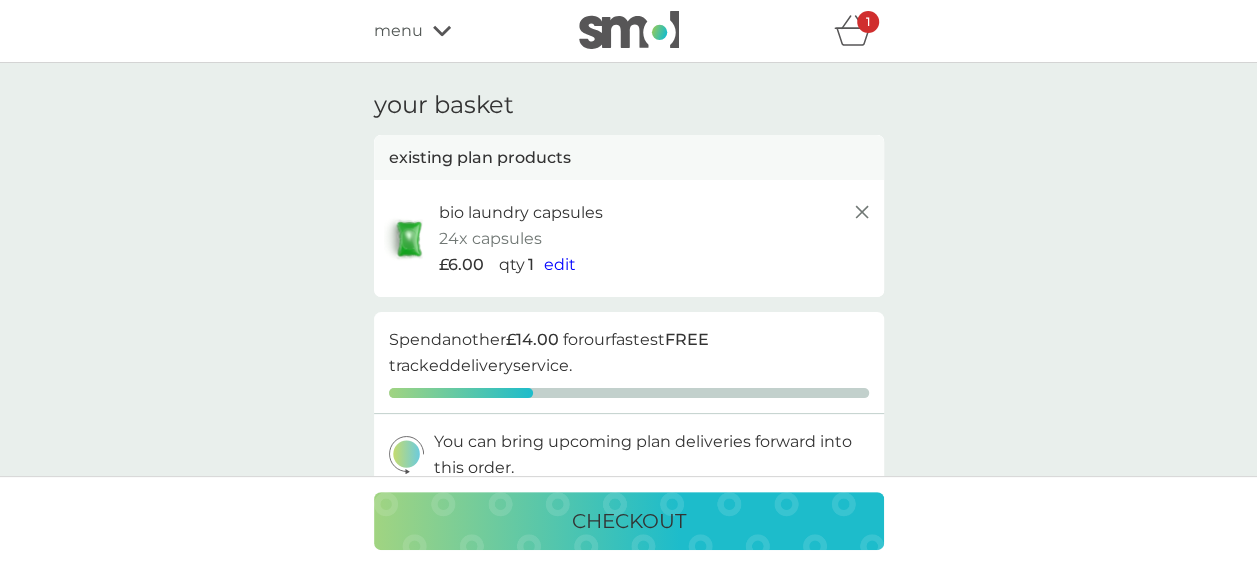click 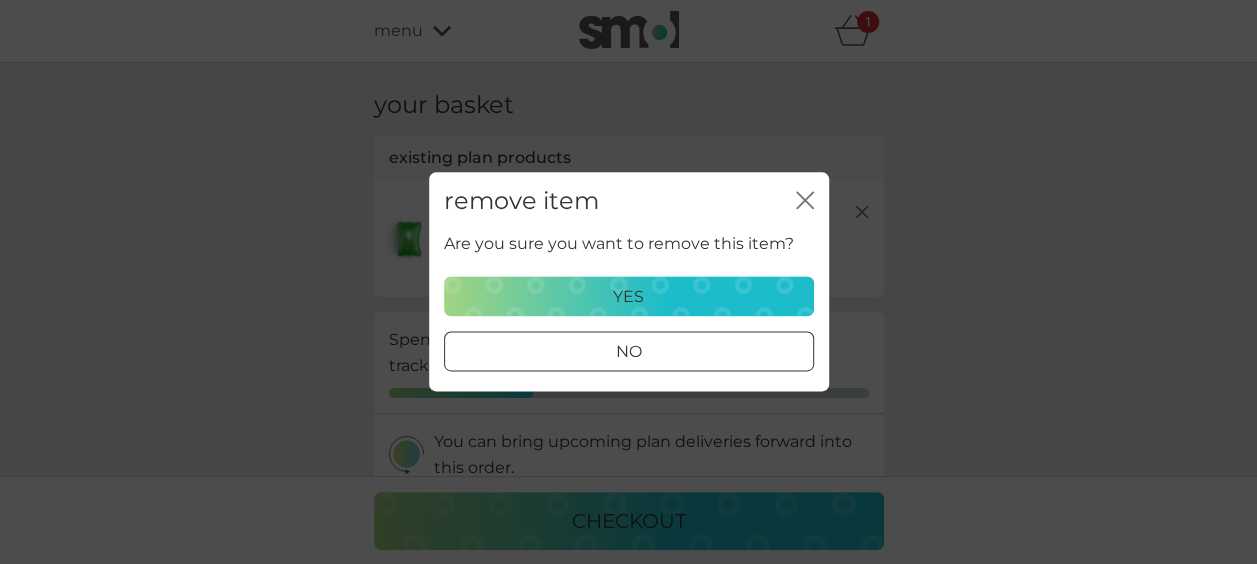 click on "yes" at bounding box center [628, 297] 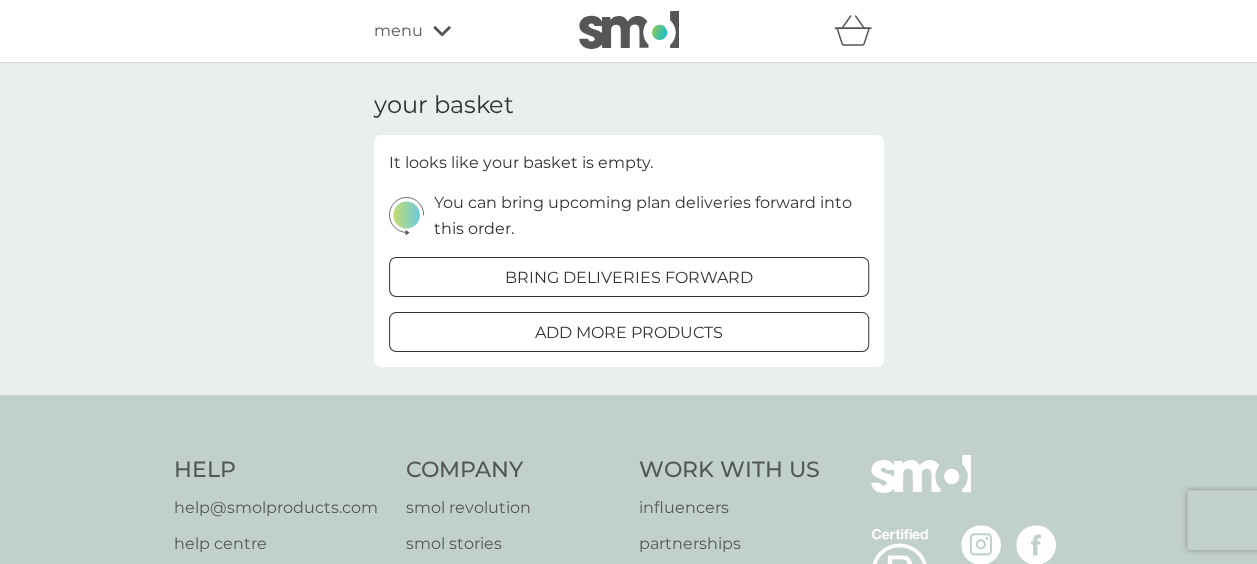 click on "menu" at bounding box center [398, 31] 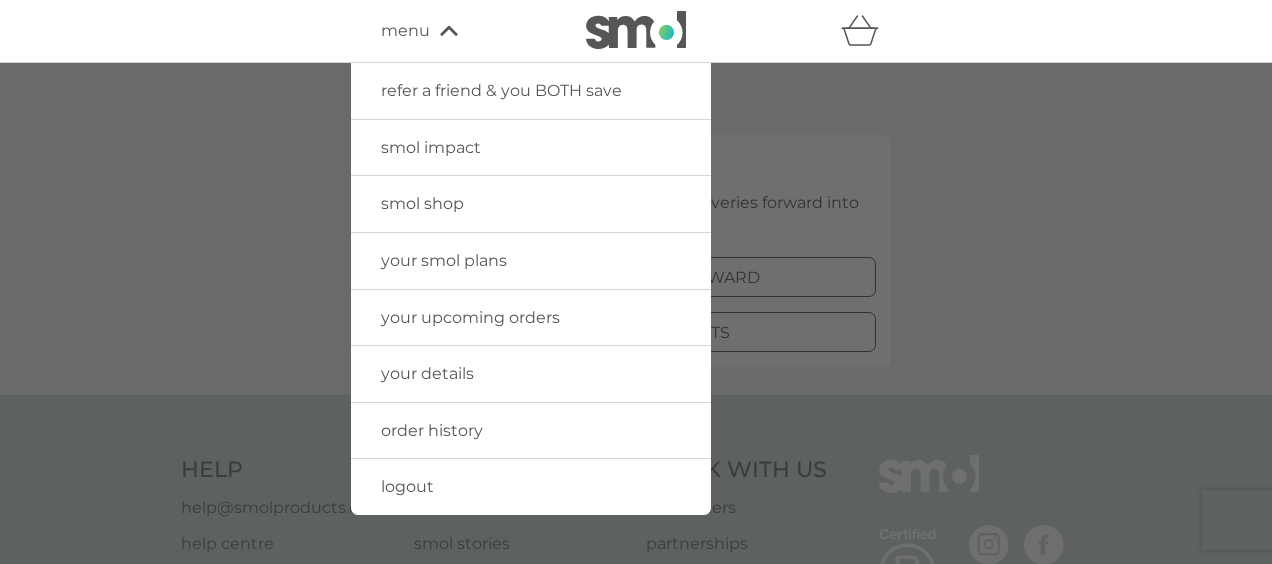 click on "your smol plans" at bounding box center (531, 261) 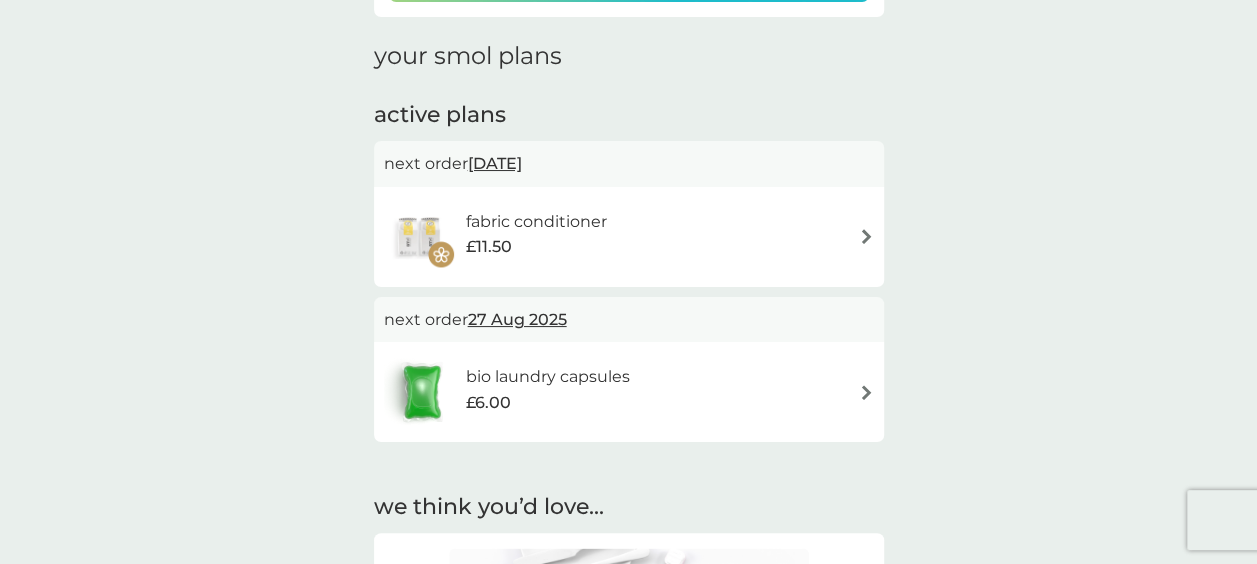 scroll, scrollTop: 281, scrollLeft: 0, axis: vertical 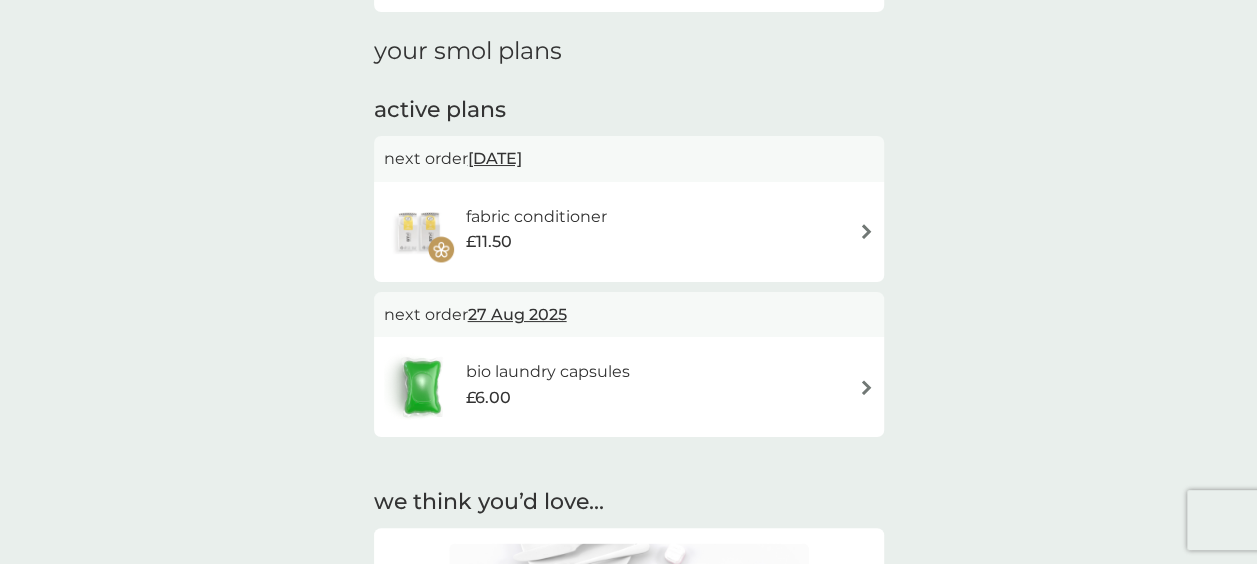 click on "fabric conditioner £11.50" at bounding box center (629, 232) 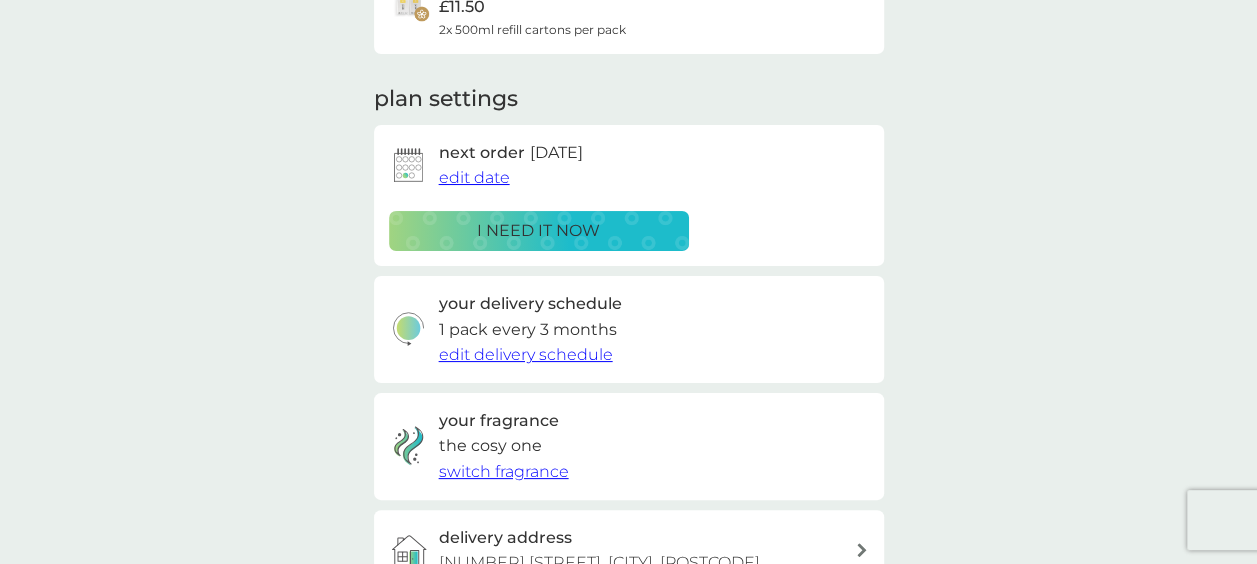 scroll, scrollTop: 214, scrollLeft: 0, axis: vertical 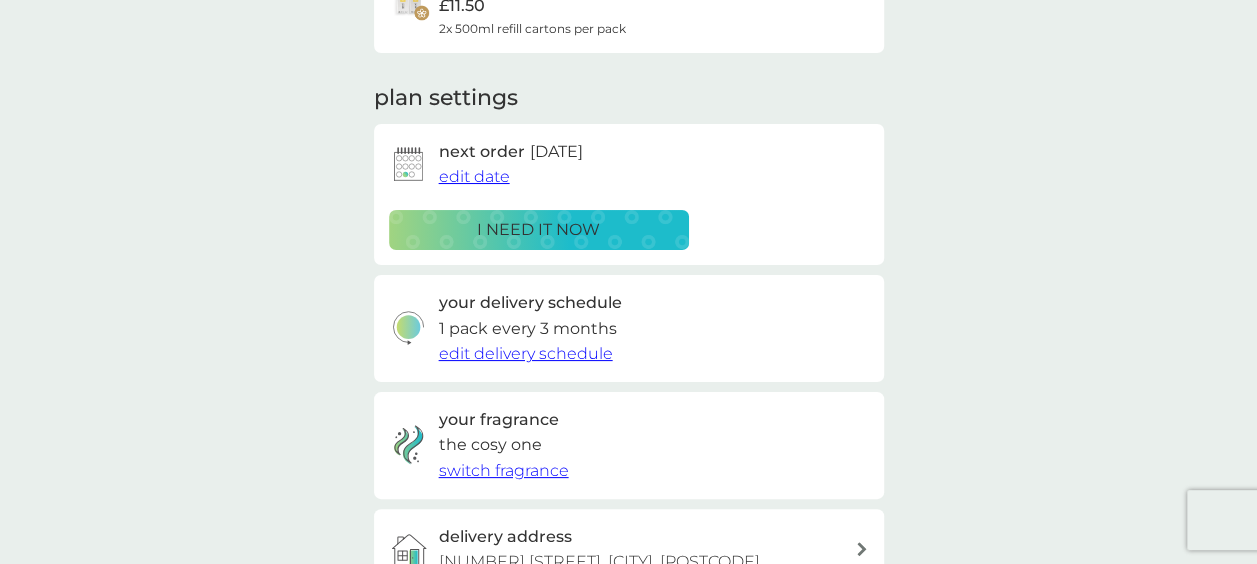 click on "edit date" at bounding box center (474, 176) 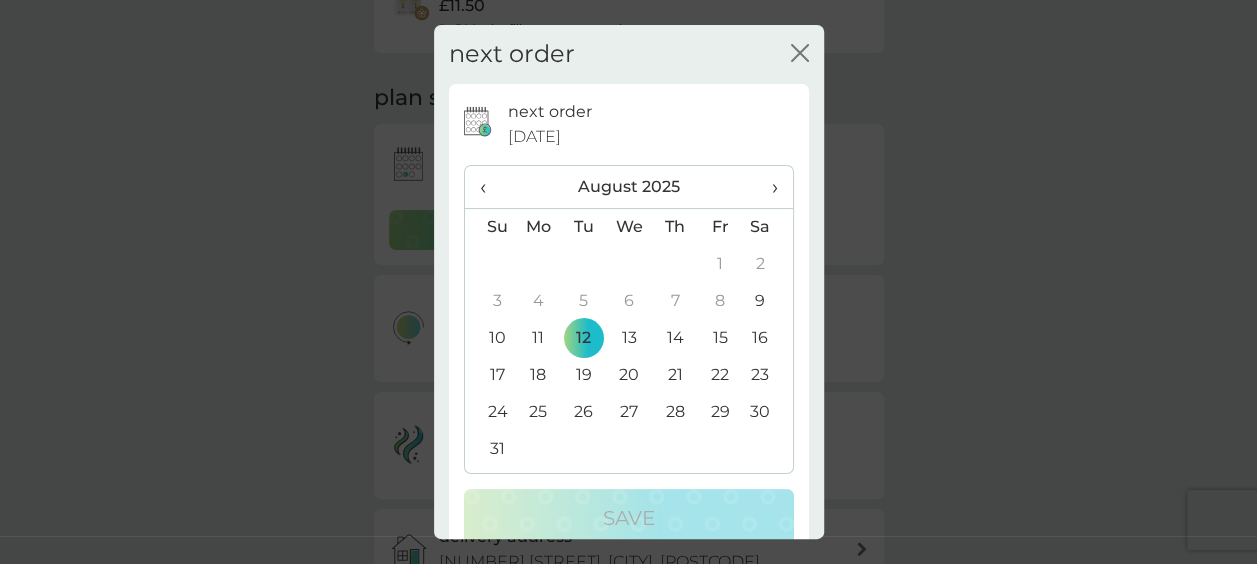 click on "27" at bounding box center [629, 412] 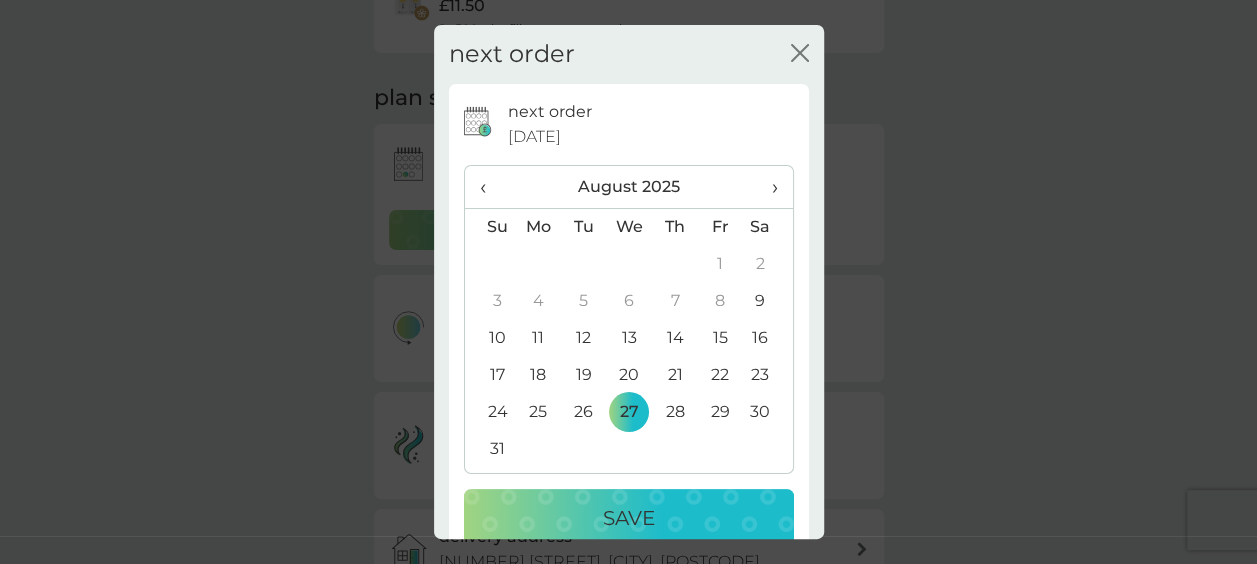 click on "Save" at bounding box center [629, 518] 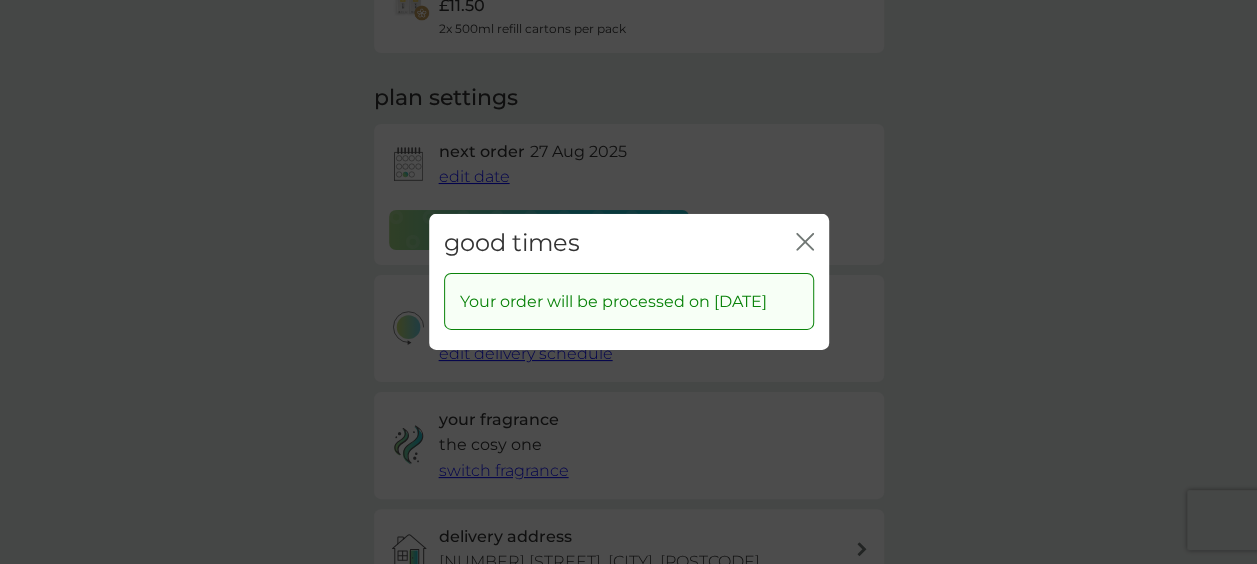 click on "close" 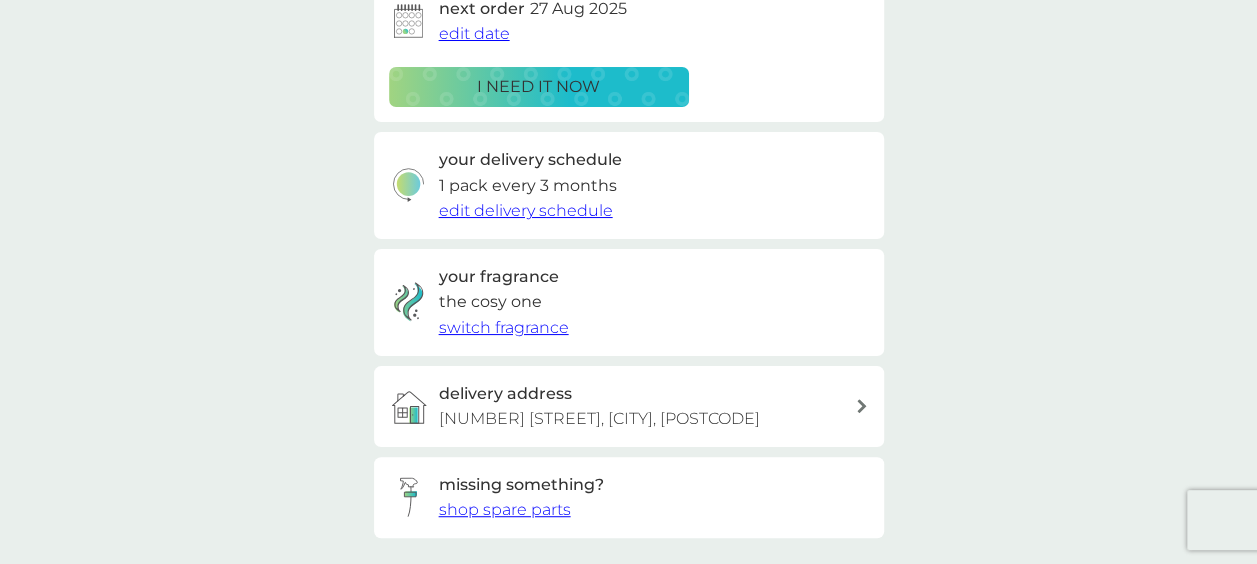 scroll, scrollTop: 0, scrollLeft: 0, axis: both 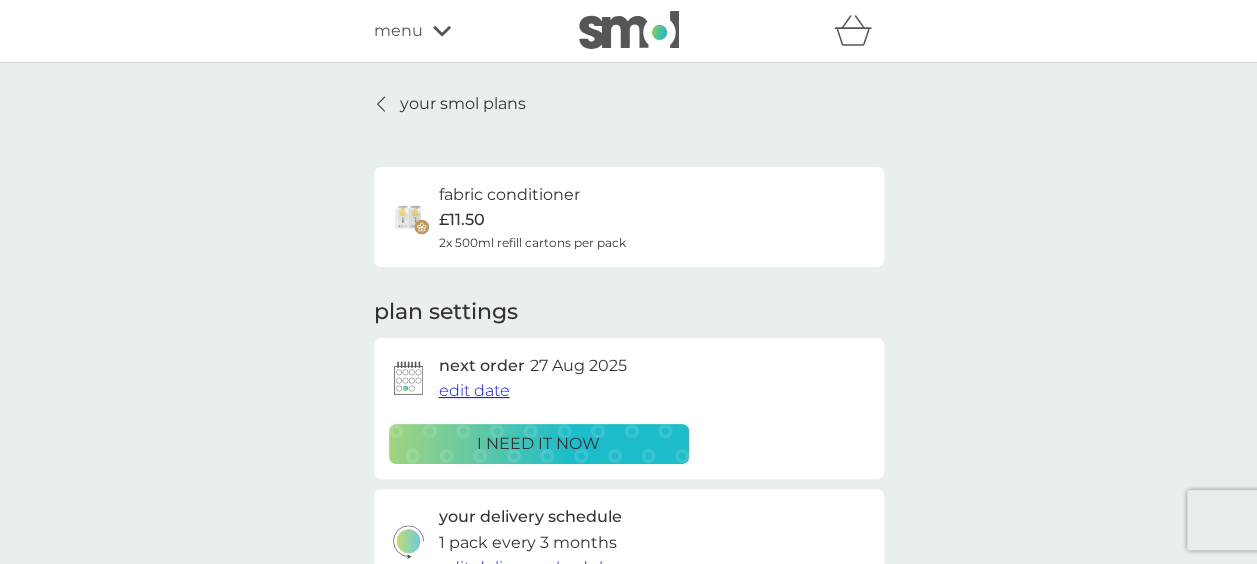 click 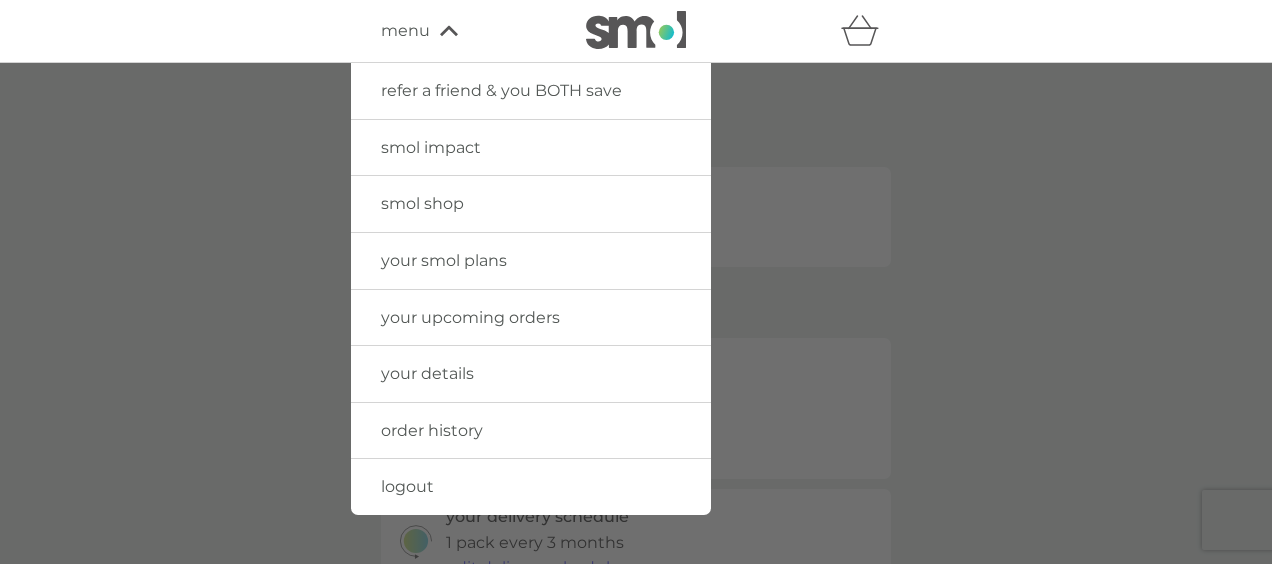 click on "your smol plans" at bounding box center (444, 260) 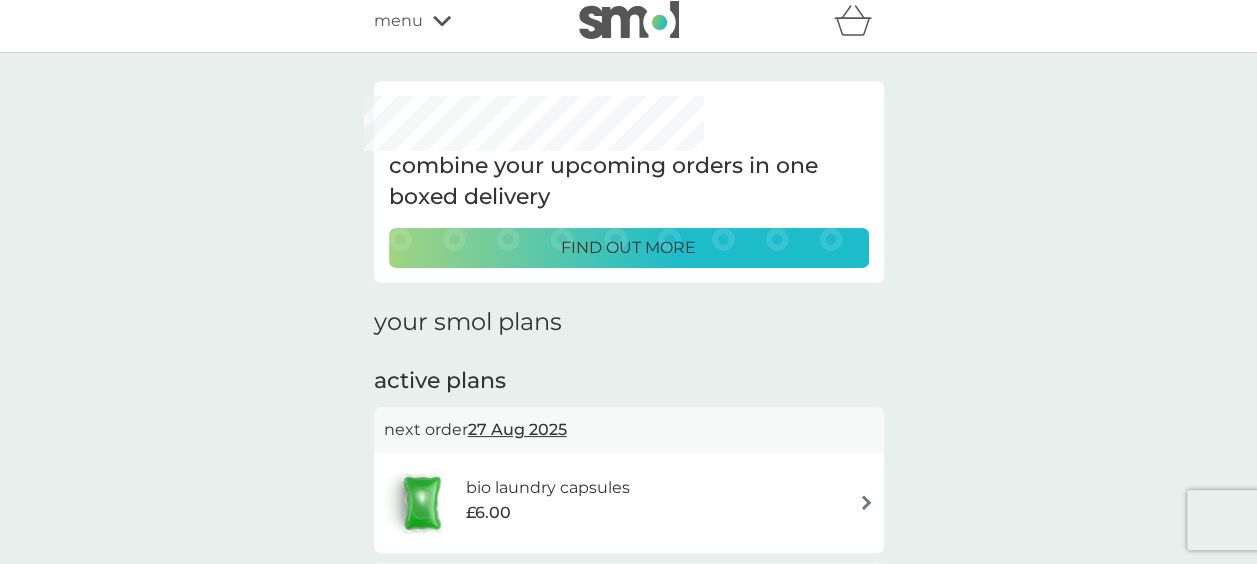 scroll, scrollTop: 9, scrollLeft: 0, axis: vertical 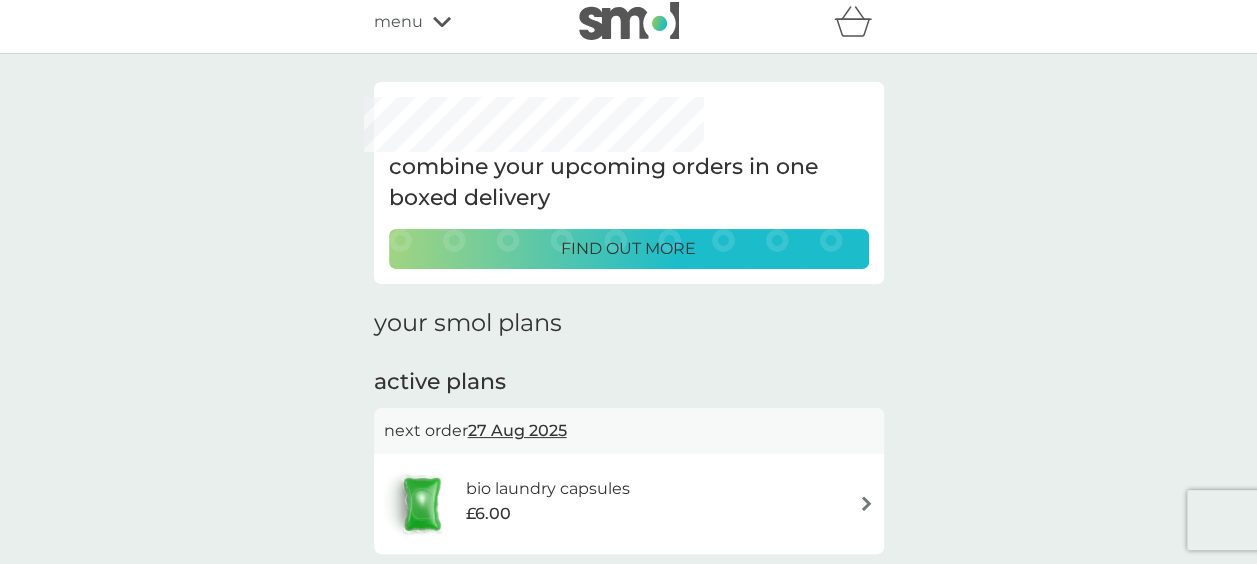 click on "find out more" at bounding box center (628, 249) 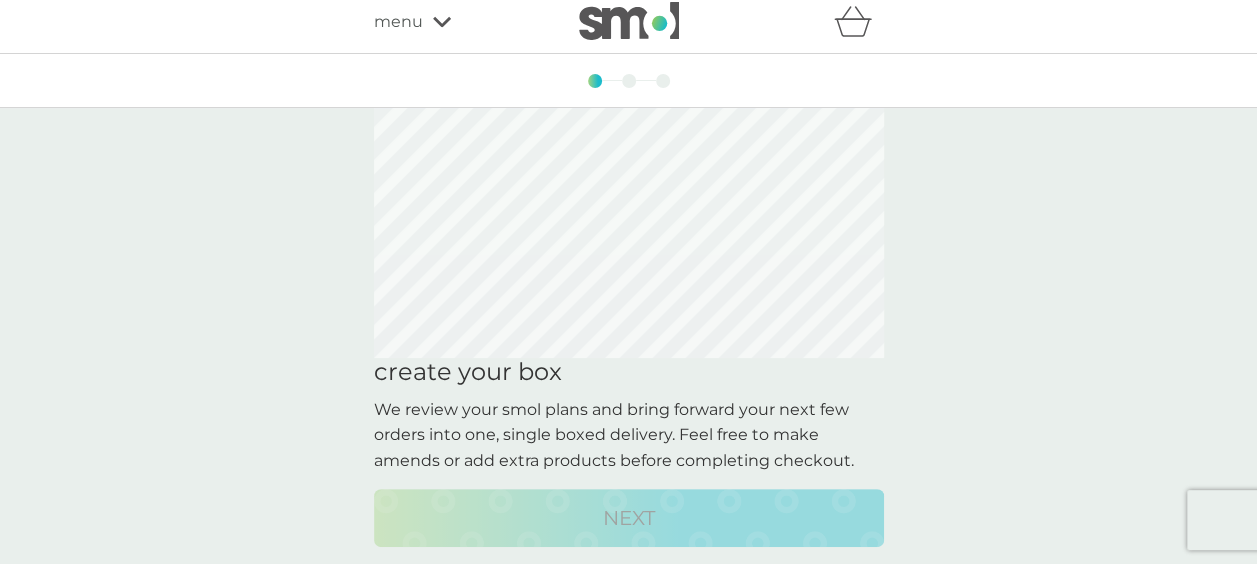scroll, scrollTop: 0, scrollLeft: 0, axis: both 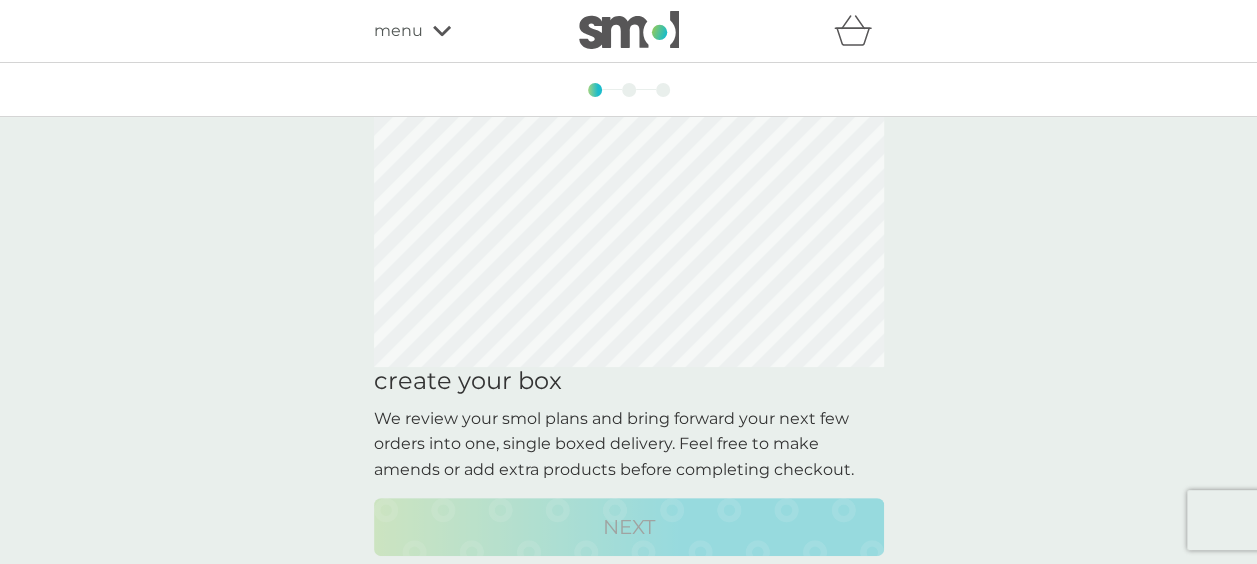 click 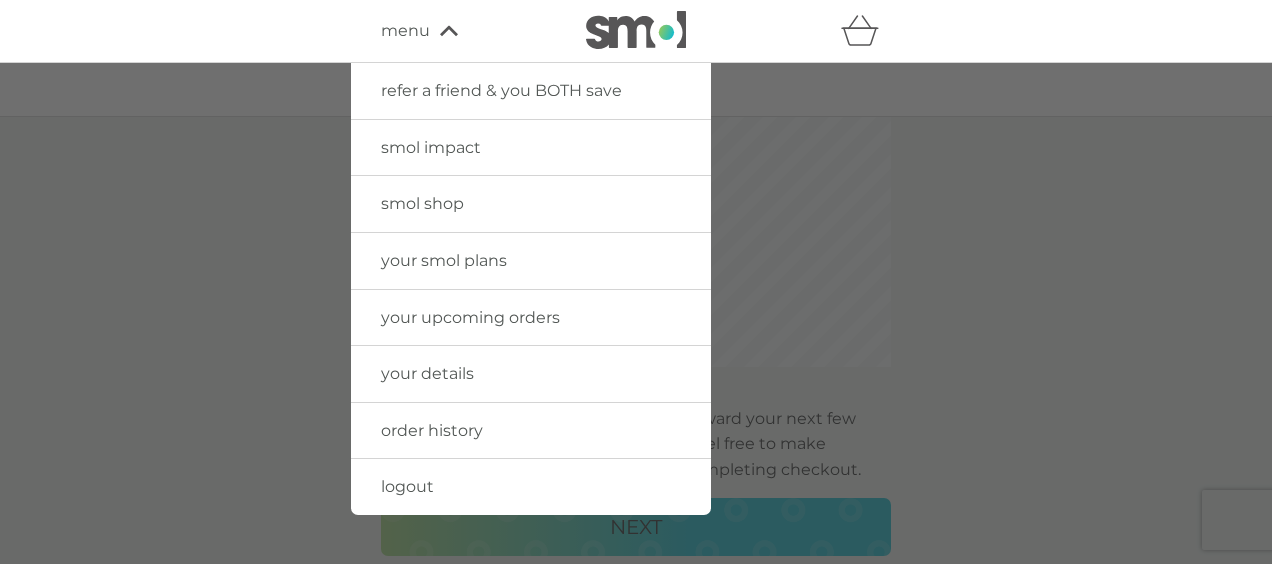 click at bounding box center (636, 345) 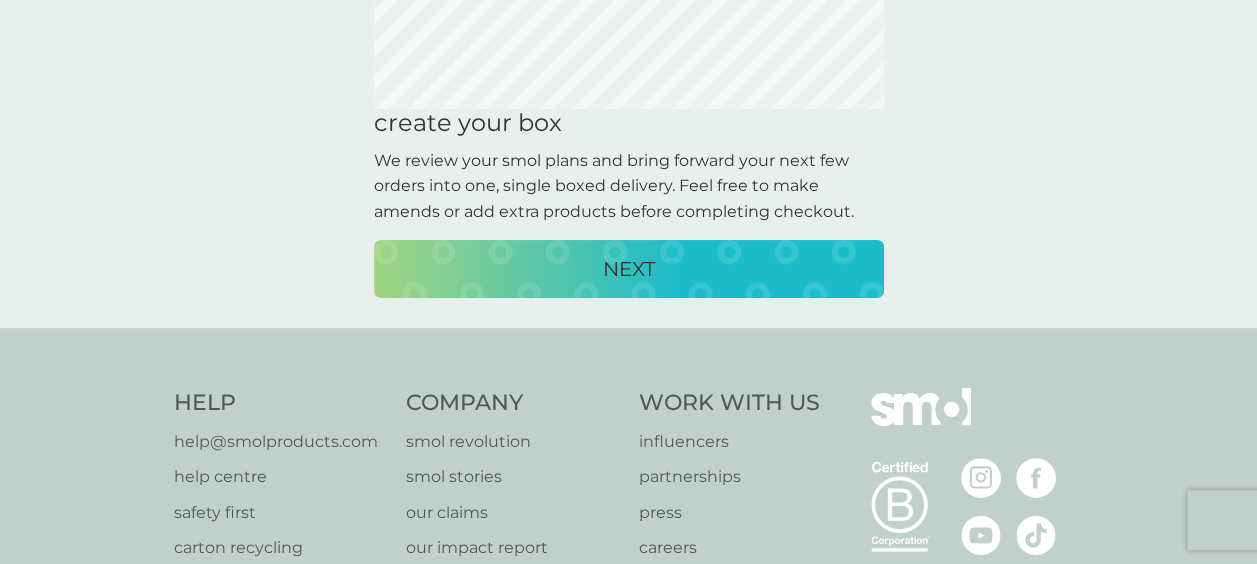 scroll, scrollTop: 259, scrollLeft: 0, axis: vertical 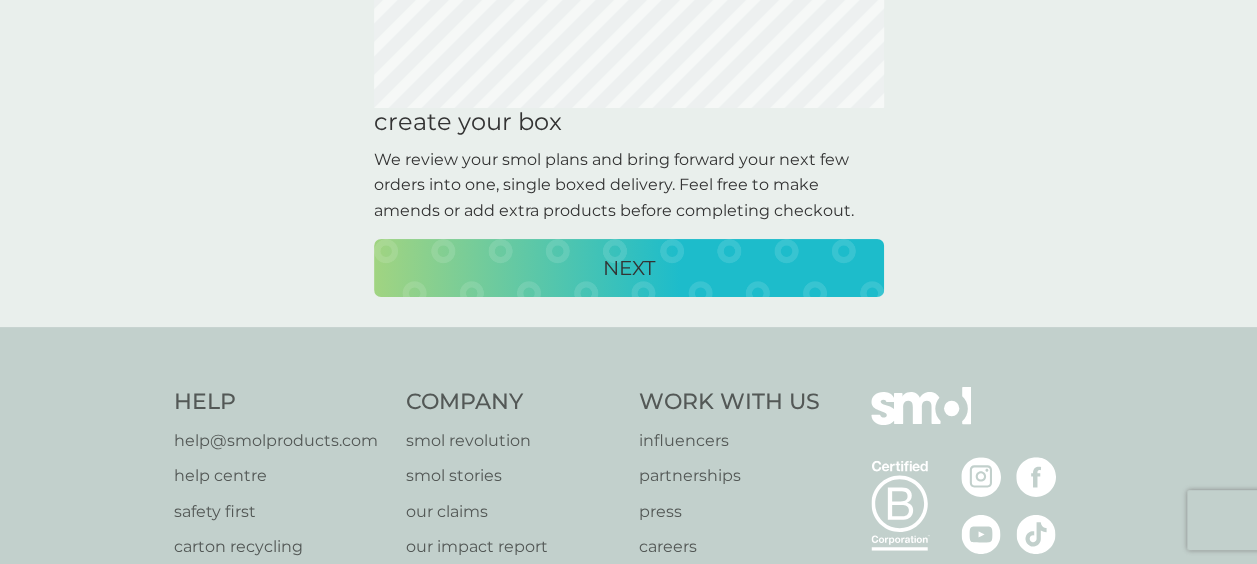 click on "NEXT" at bounding box center [629, 268] 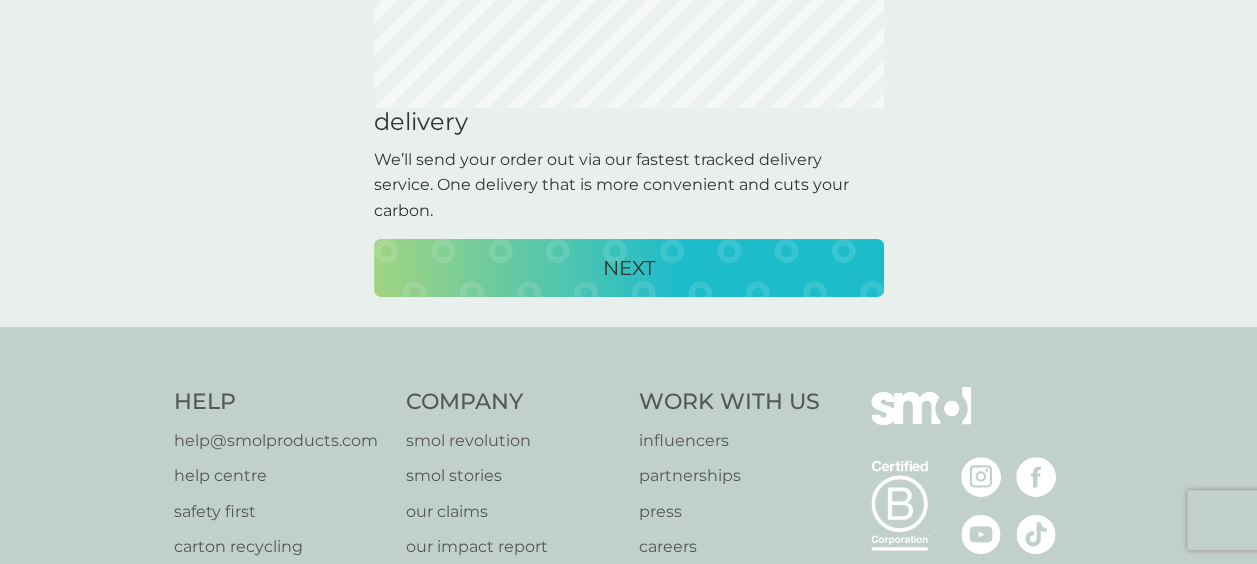 click on "back back delivery We’ll send your order out via our fastest tracked delivery service. One delivery that is more convenient and cuts your carbon. NEXT" at bounding box center (628, 65) 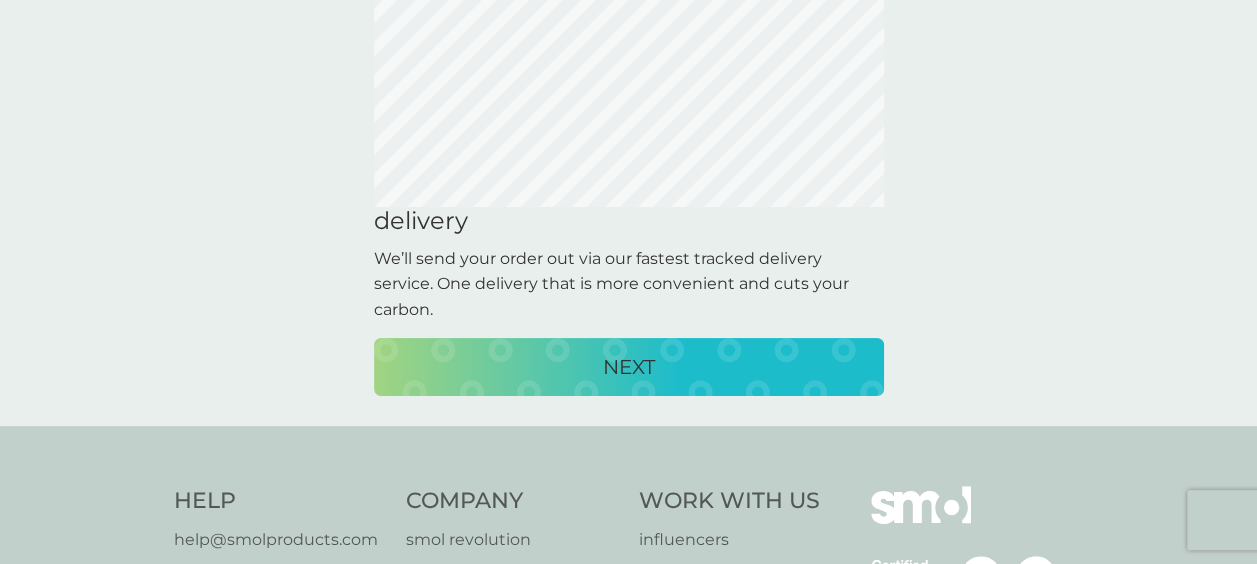 scroll, scrollTop: 226, scrollLeft: 0, axis: vertical 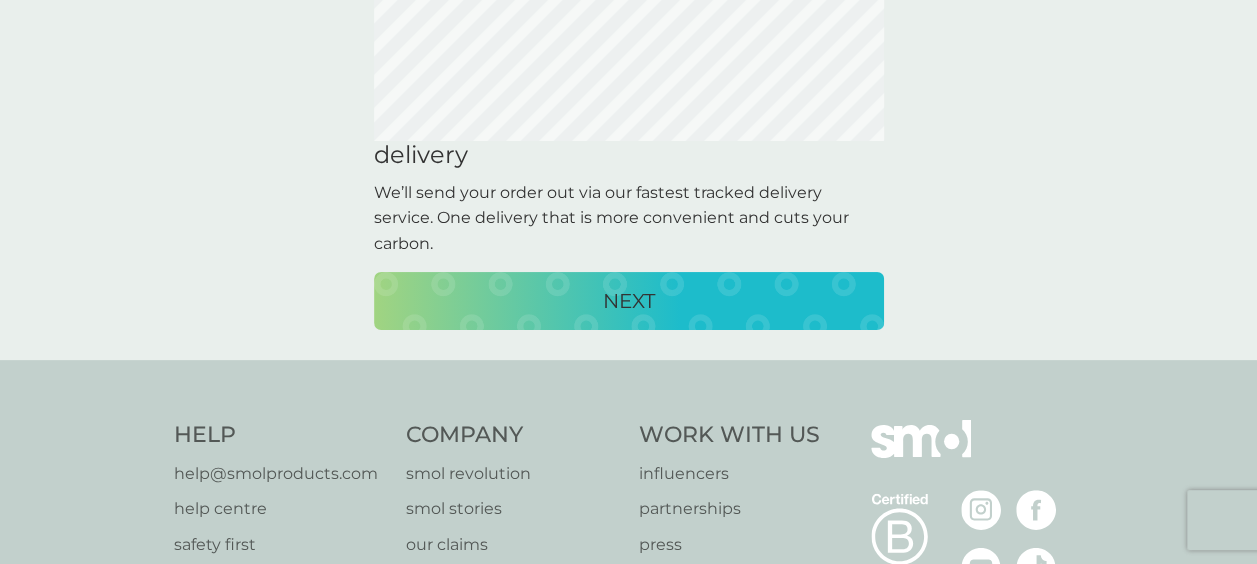 click on "NEXT" at bounding box center (629, 301) 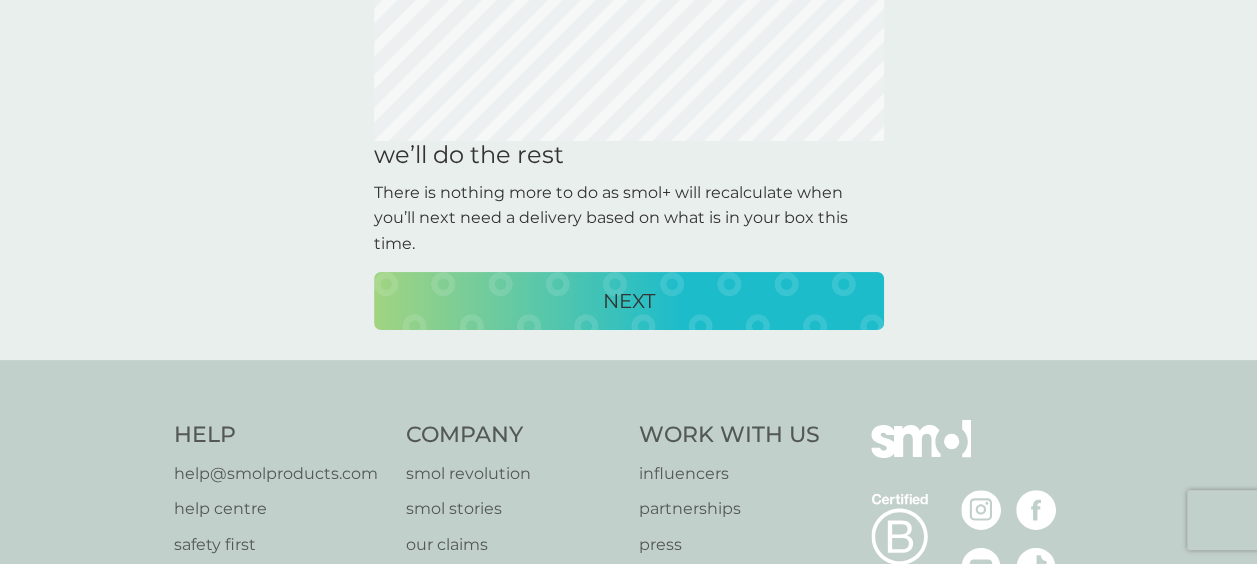 click on "NEXT" at bounding box center (629, 301) 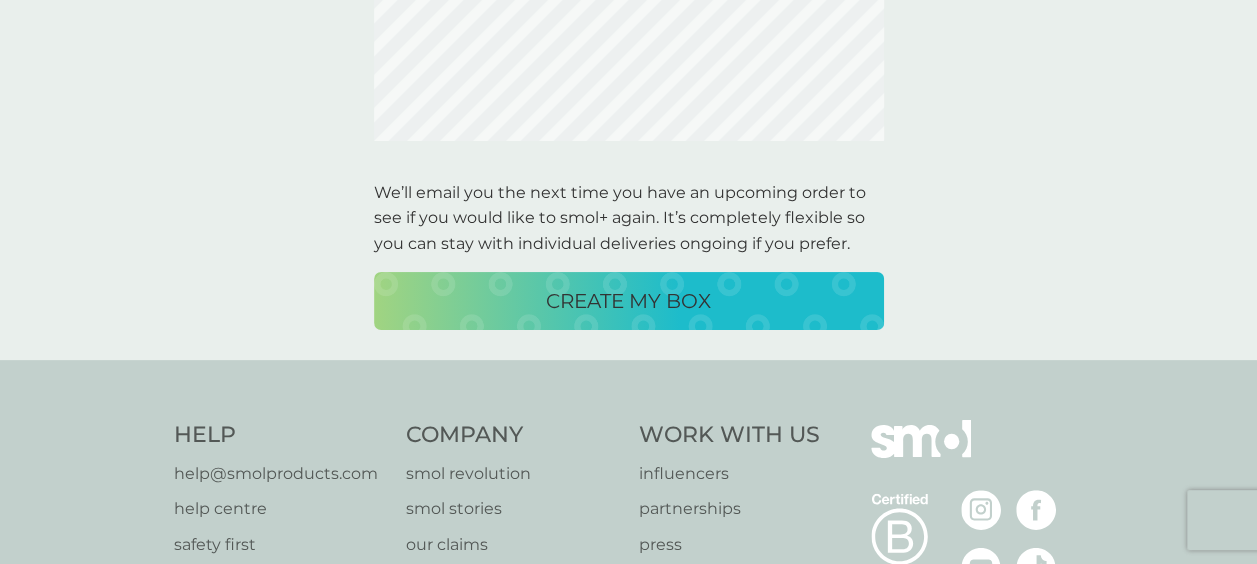 click on "CREATE MY BOX" at bounding box center (628, 301) 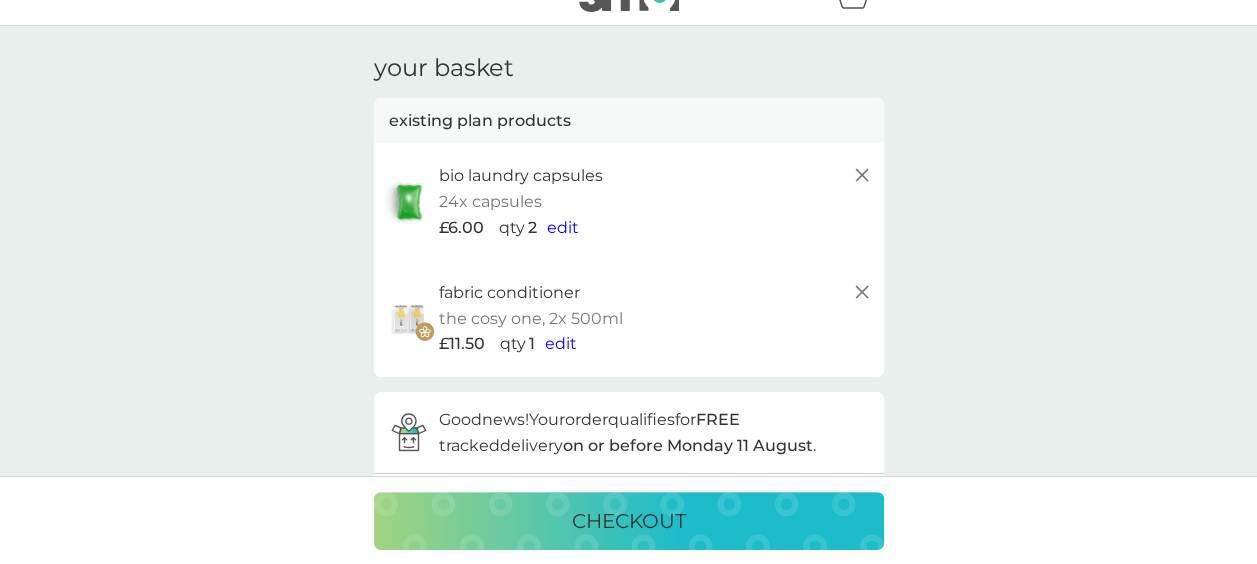 scroll, scrollTop: 0, scrollLeft: 0, axis: both 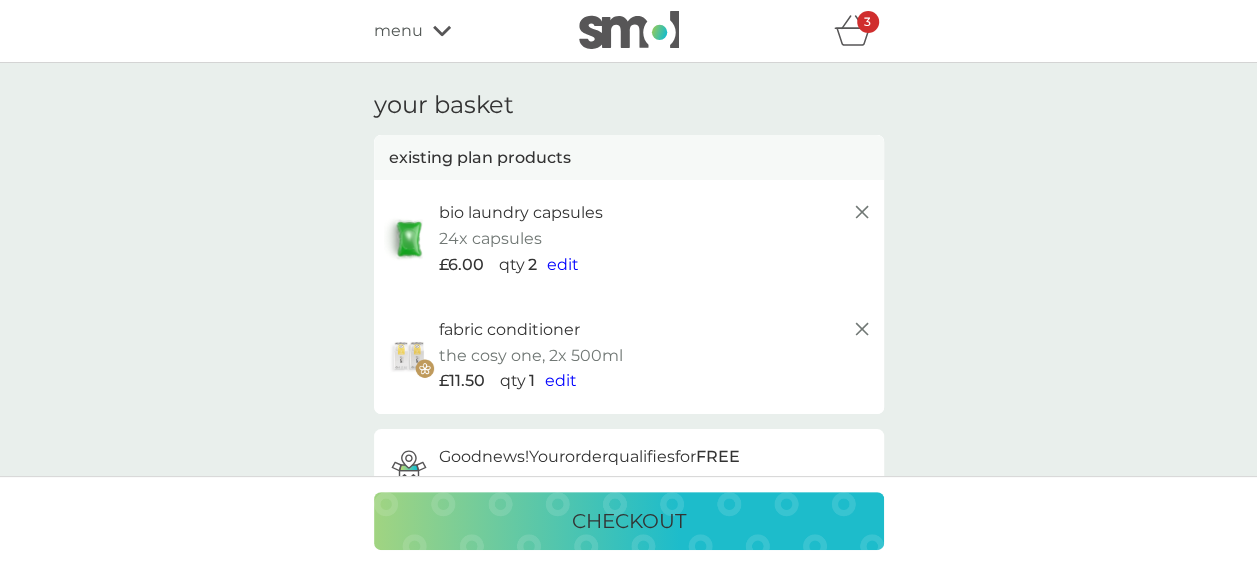 click on "3" at bounding box center (868, 22) 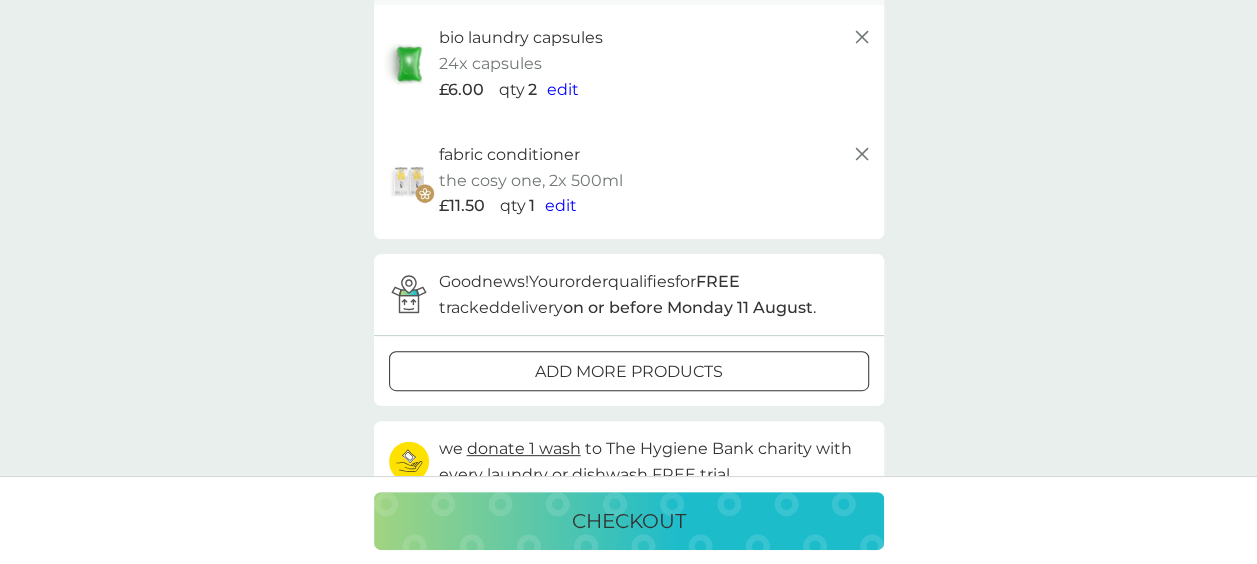 scroll, scrollTop: 188, scrollLeft: 0, axis: vertical 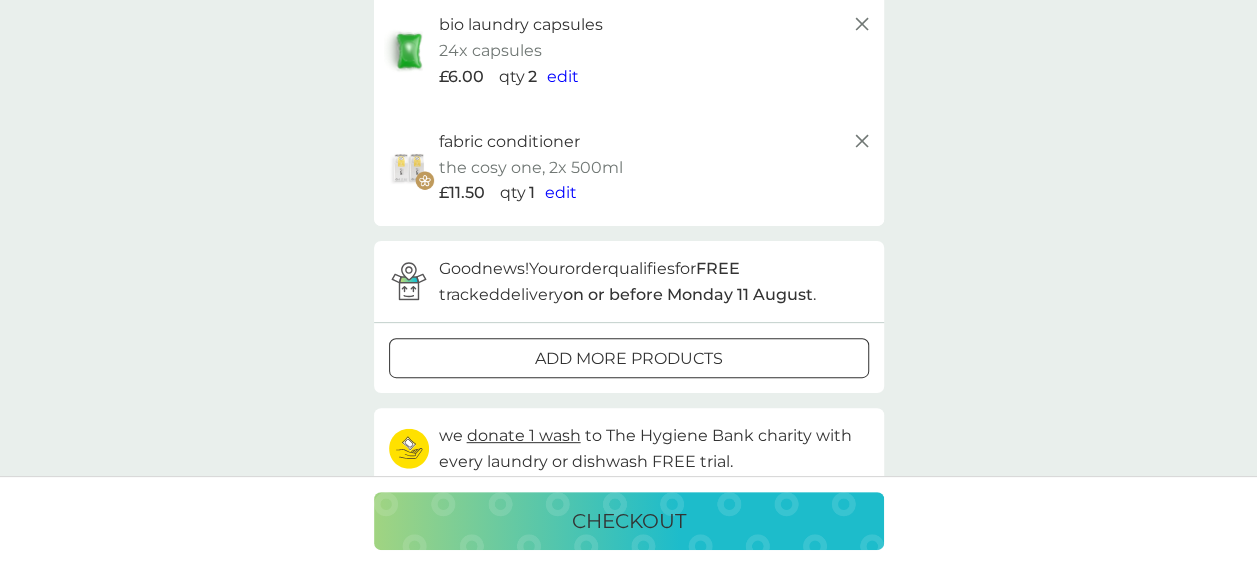 click on "checkout" at bounding box center [629, 521] 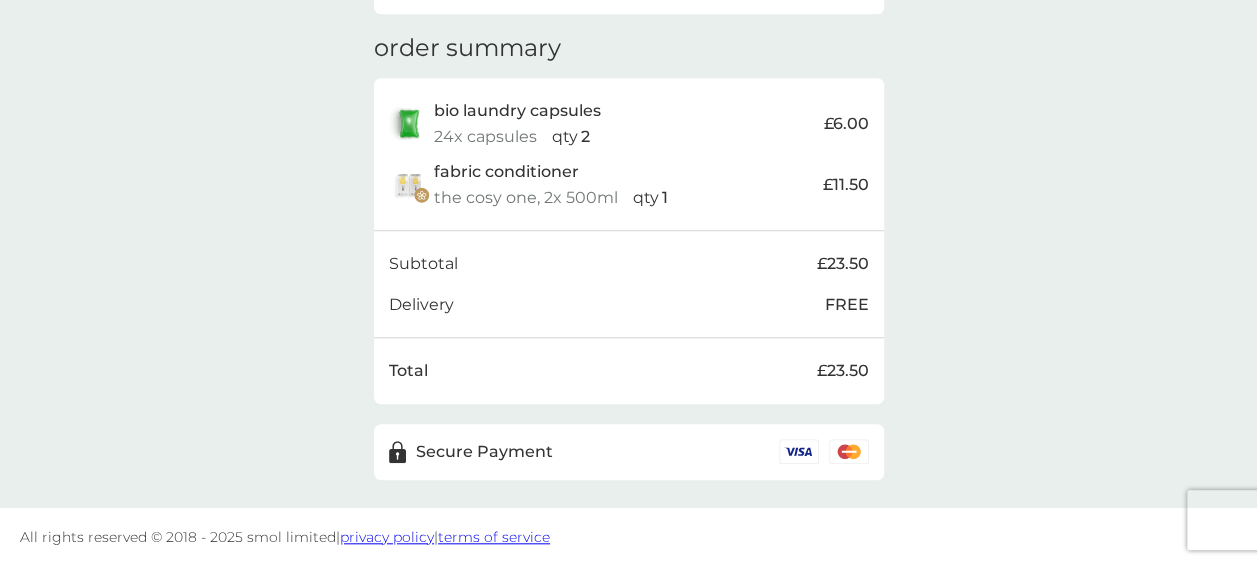 scroll, scrollTop: 0, scrollLeft: 0, axis: both 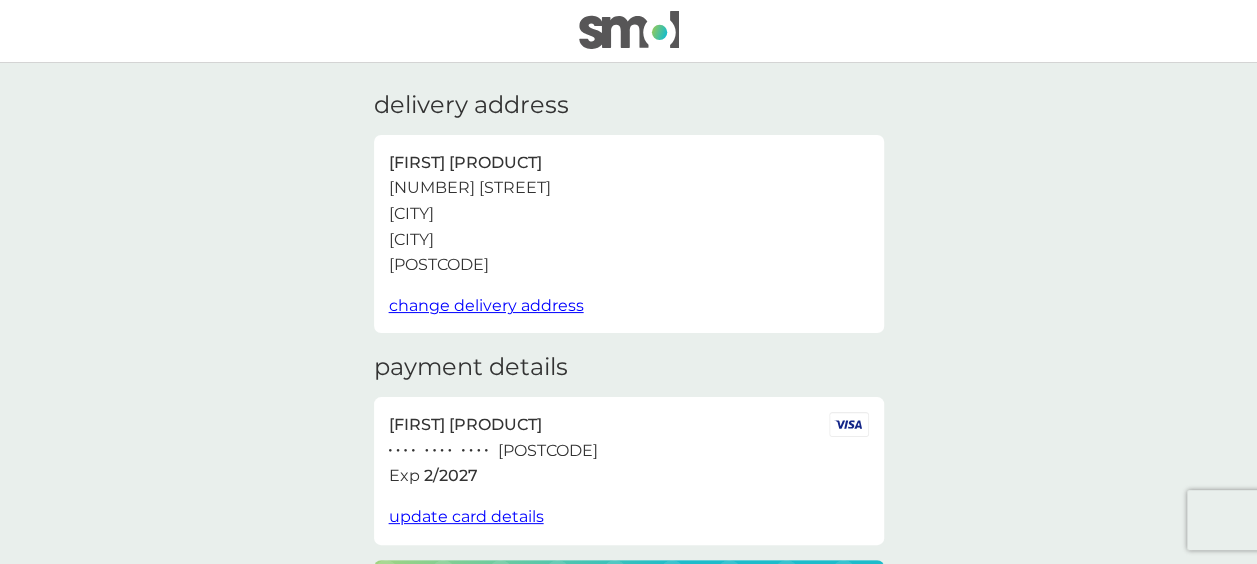 click at bounding box center (629, 30) 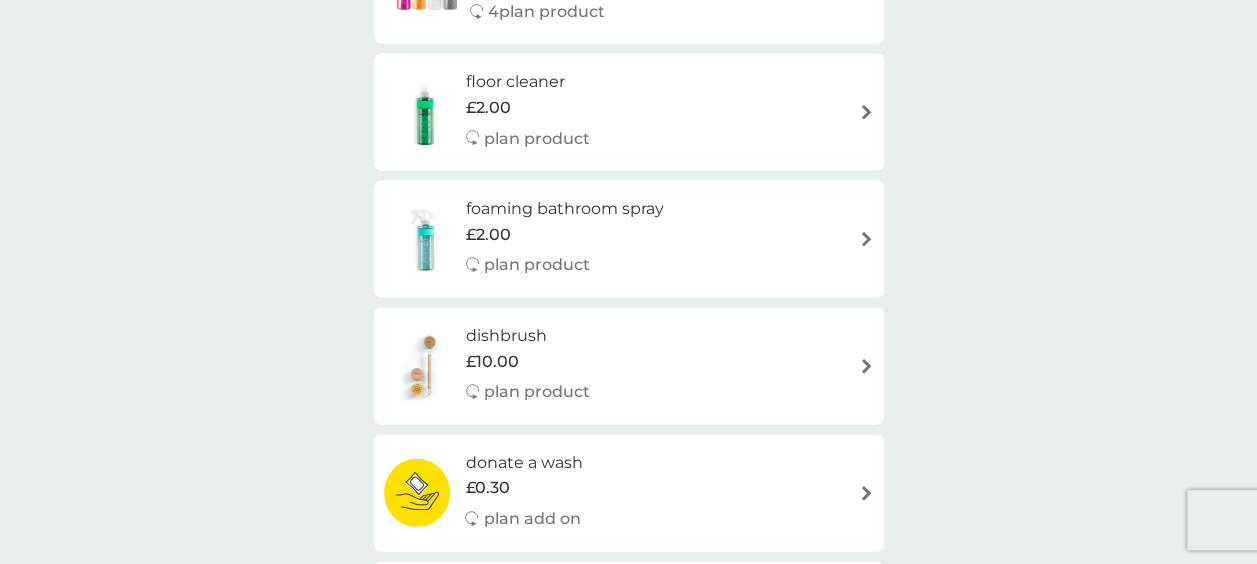 scroll, scrollTop: 2076, scrollLeft: 0, axis: vertical 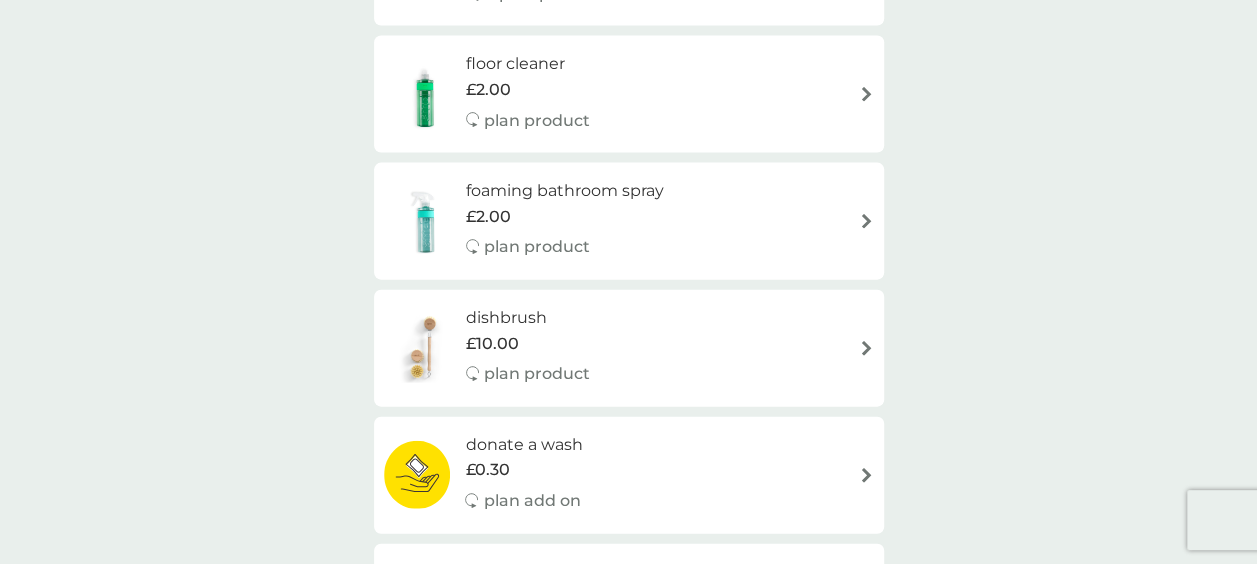 click at bounding box center [866, 348] 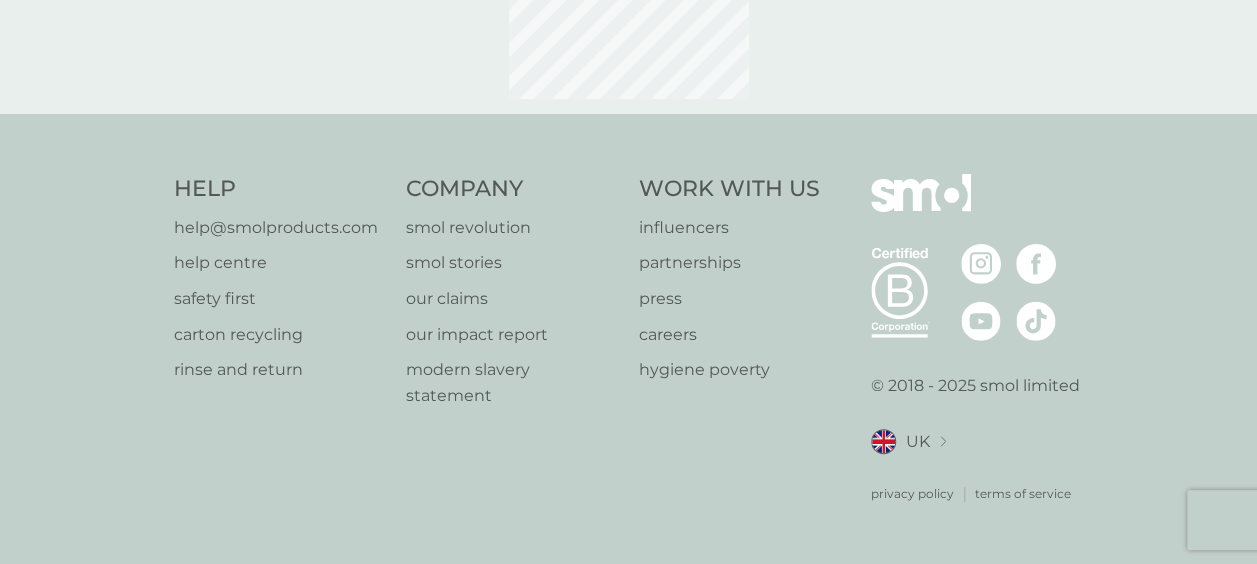 scroll, scrollTop: 0, scrollLeft: 0, axis: both 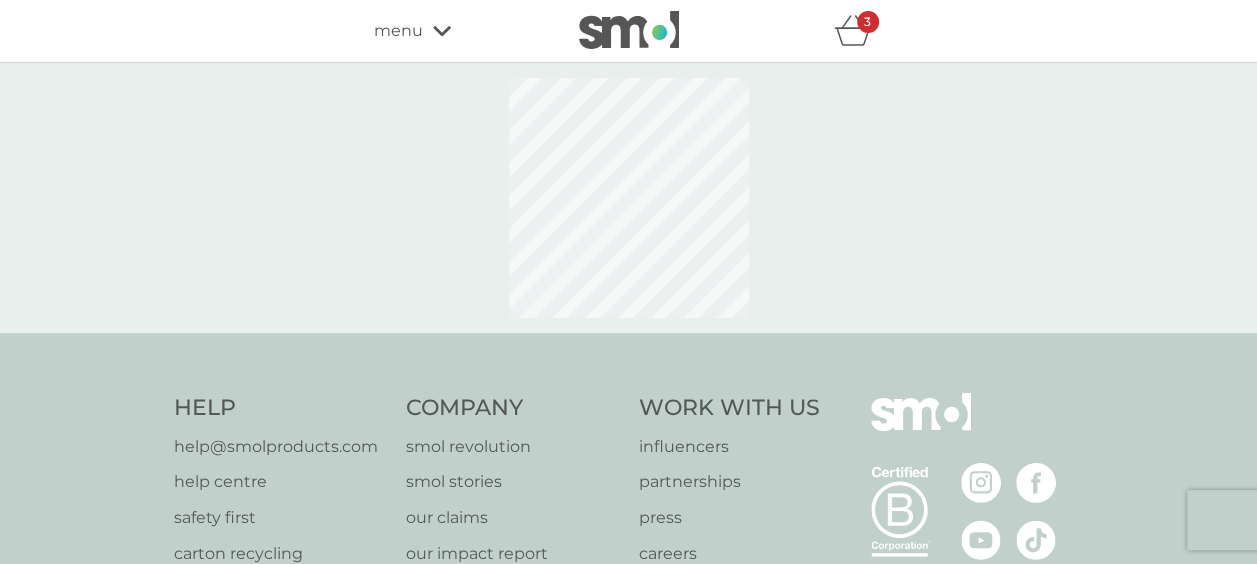 select on "245" 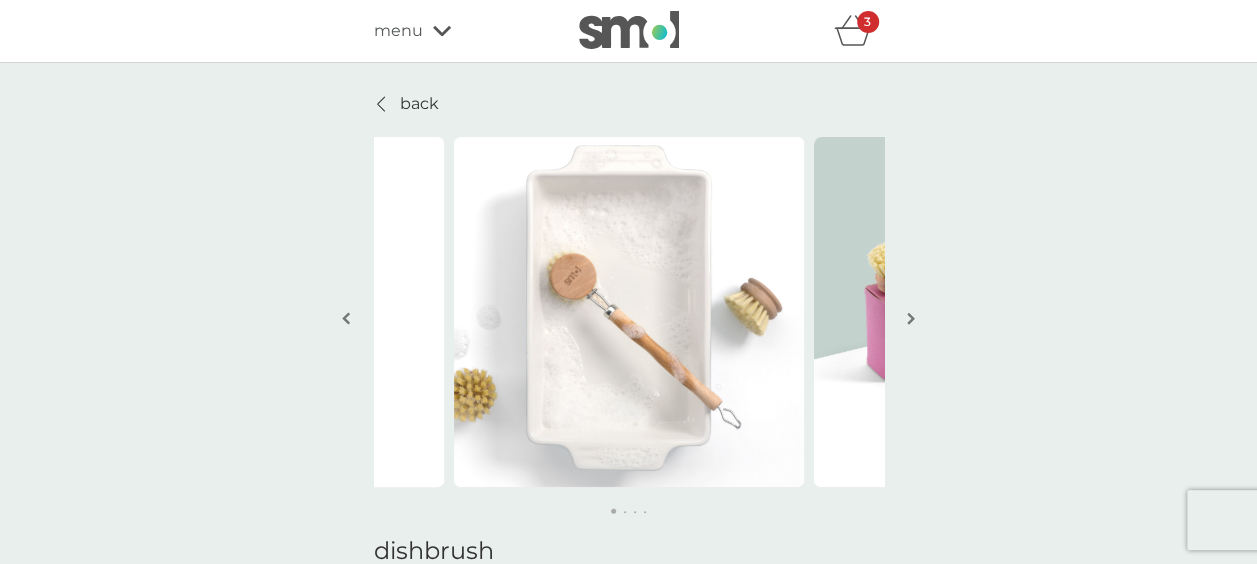 click at bounding box center [911, 318] 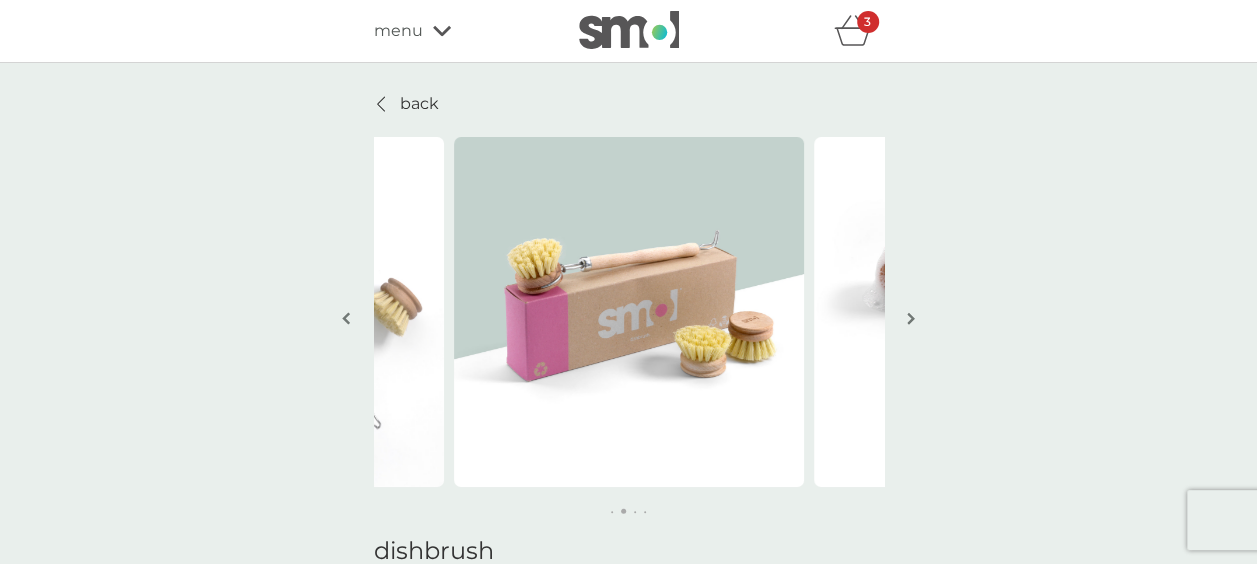 click at bounding box center (911, 318) 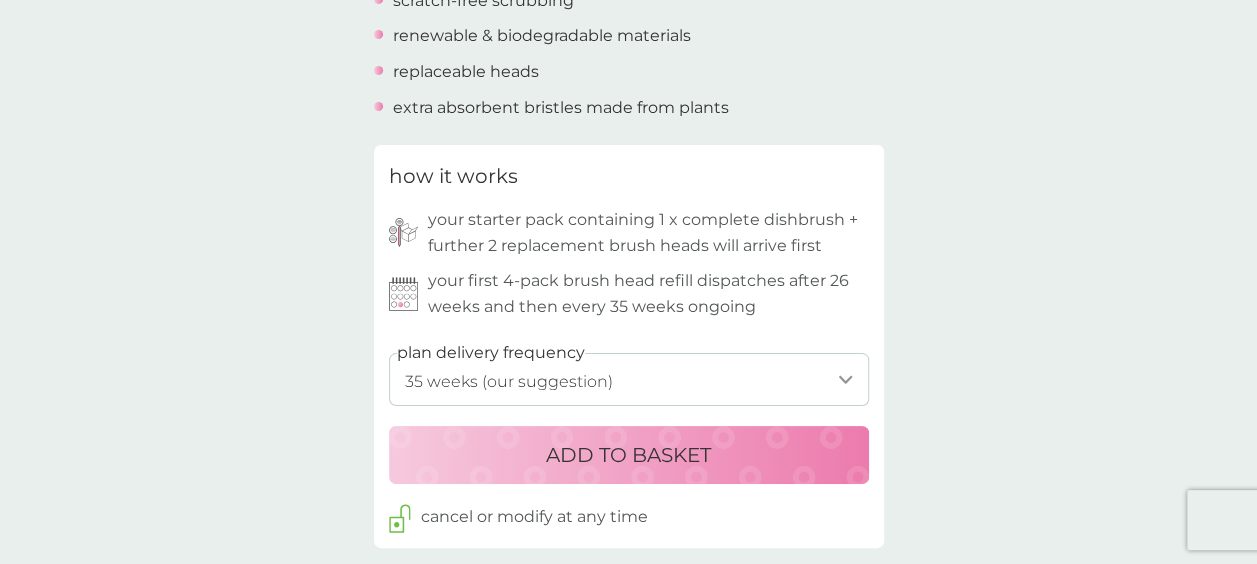 scroll, scrollTop: 1116, scrollLeft: 0, axis: vertical 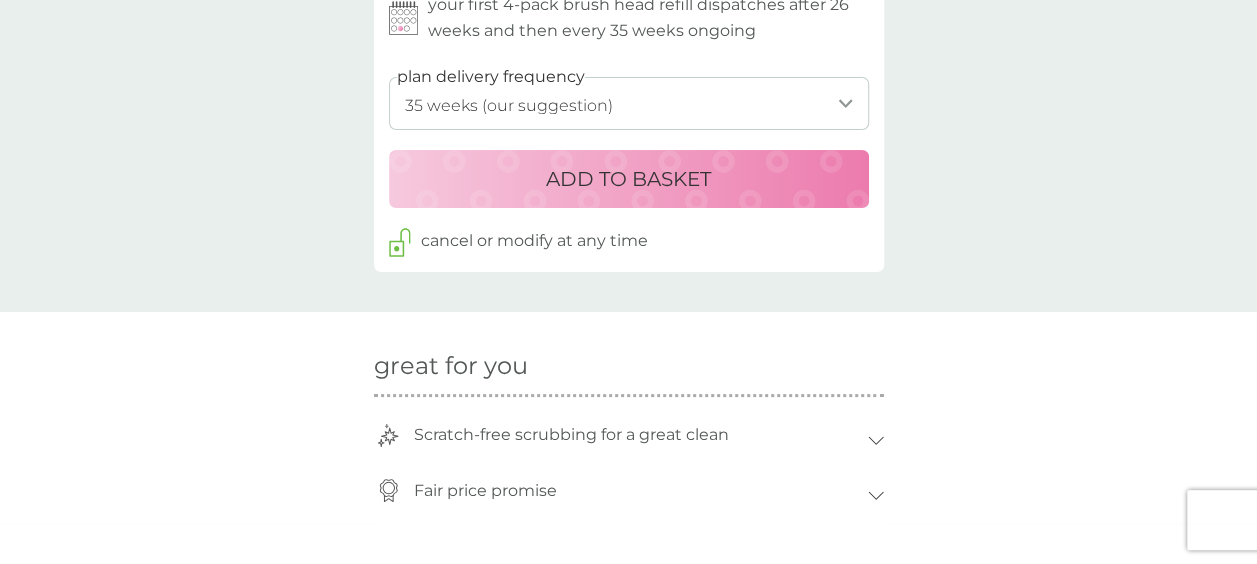 click on "1 week  2 weeks  3 weeks  4 weeks  5 weeks  6 weeks  7 weeks  8 weeks  9 weeks  10 weeks  11 weeks  12 weeks  13 weeks  14 weeks  15 weeks  16 weeks  17 weeks  18 weeks  19 weeks  20 weeks  21 weeks  22 weeks  23 weeks  24 weeks  25 weeks  26 weeks  27 weeks  28 weeks  29 weeks  30 weeks  31 weeks  32 weeks  33 weeks  34 weeks  35 weeks (our suggestion)" at bounding box center [629, 103] 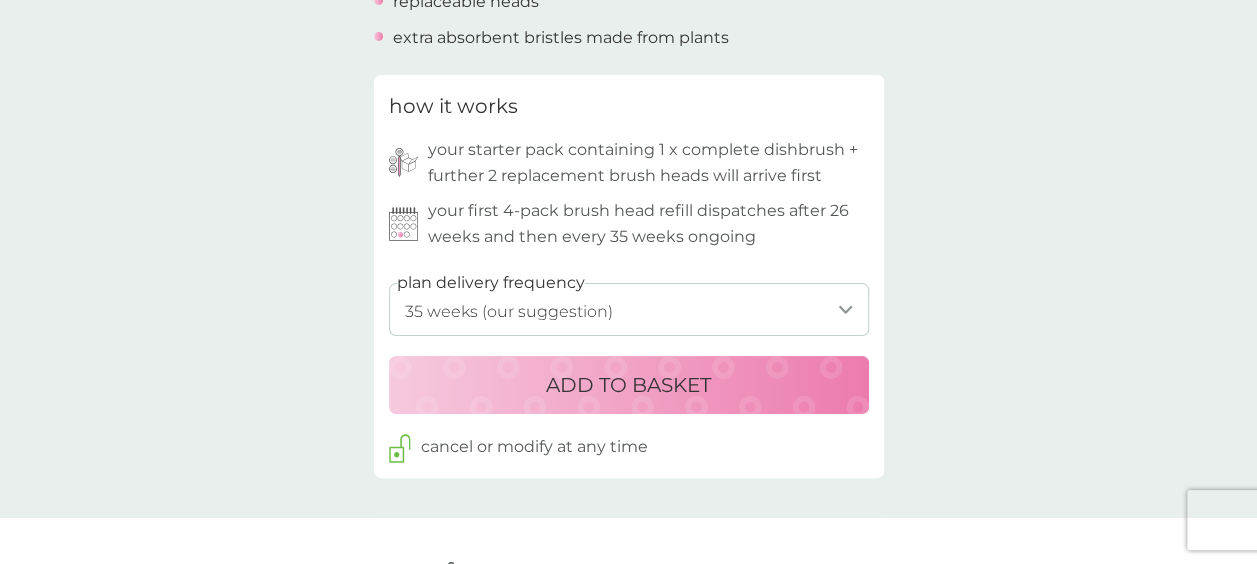 scroll, scrollTop: 908, scrollLeft: 0, axis: vertical 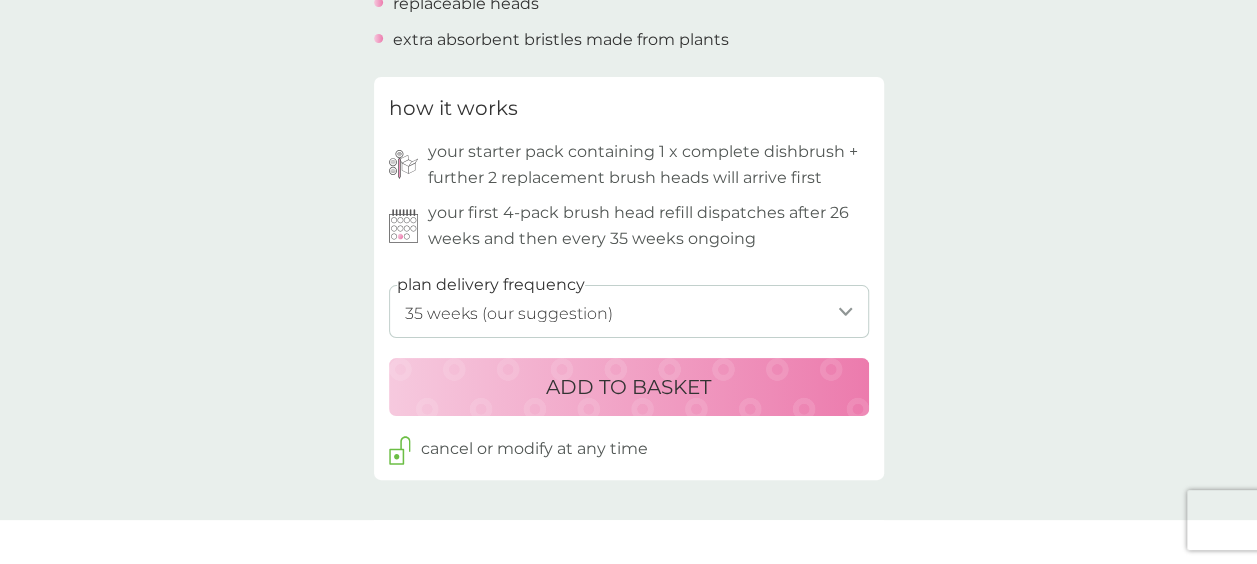 click on "1 week  2 weeks  3 weeks  4 weeks  5 weeks  6 weeks  7 weeks  8 weeks  9 weeks  10 weeks  11 weeks  12 weeks  13 weeks  14 weeks  15 weeks  16 weeks  17 weeks  18 weeks  19 weeks  20 weeks  21 weeks  22 weeks  23 weeks  24 weeks  25 weeks  26 weeks  27 weeks  28 weeks  29 weeks  30 weeks  31 weeks  32 weeks  33 weeks  34 weeks  35 weeks (our suggestion)" at bounding box center [629, 311] 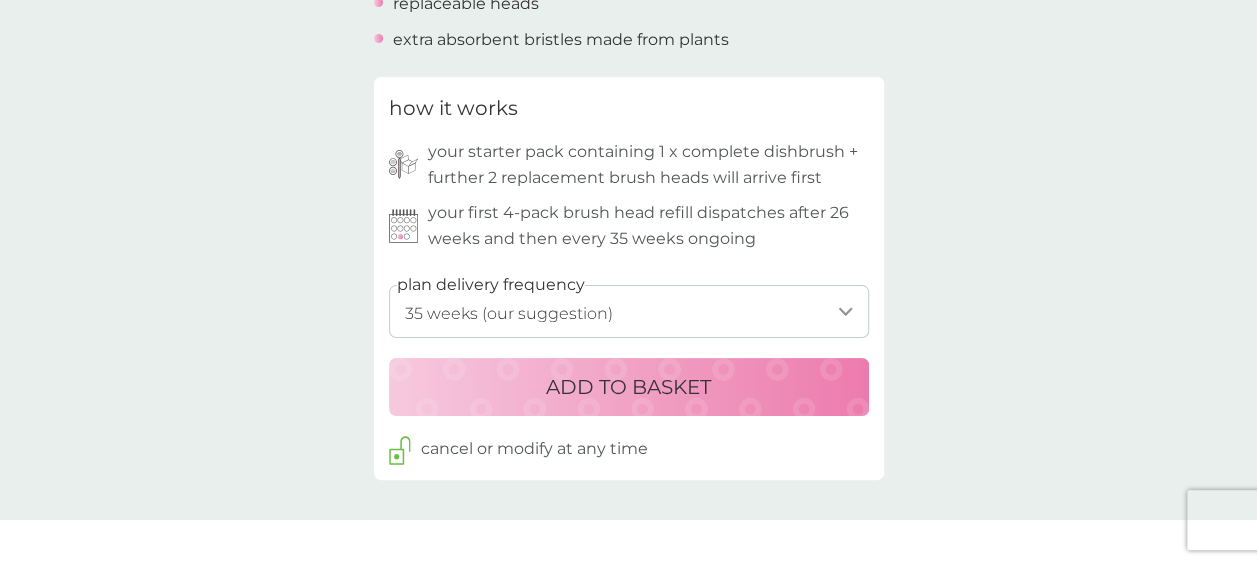 click on "ADD TO BASKET" at bounding box center [628, 387] 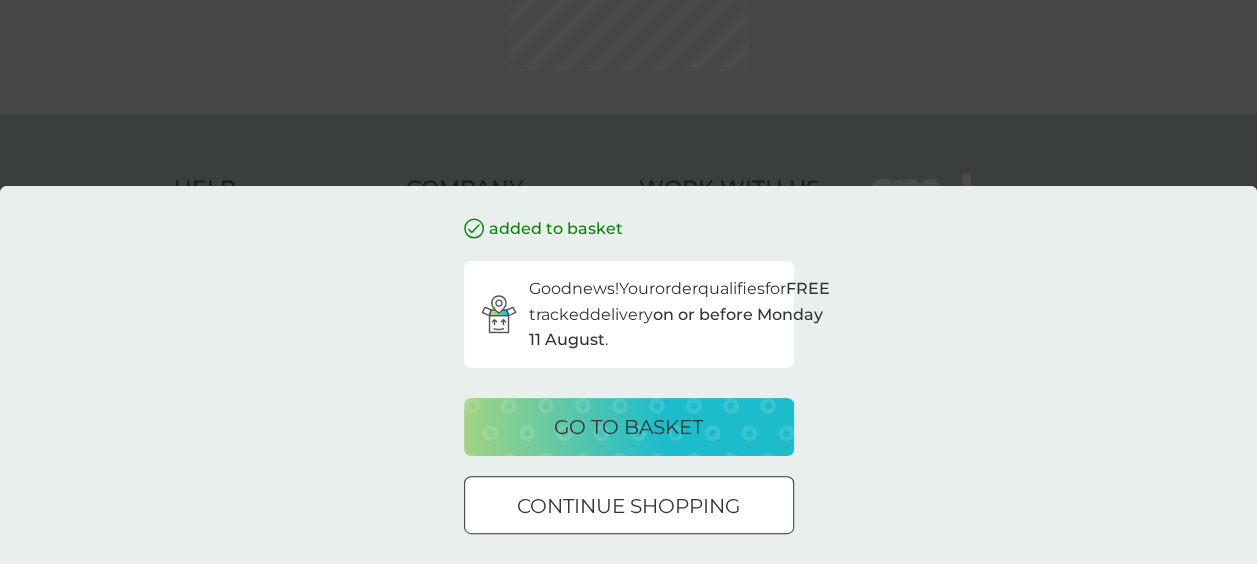 scroll, scrollTop: 0, scrollLeft: 0, axis: both 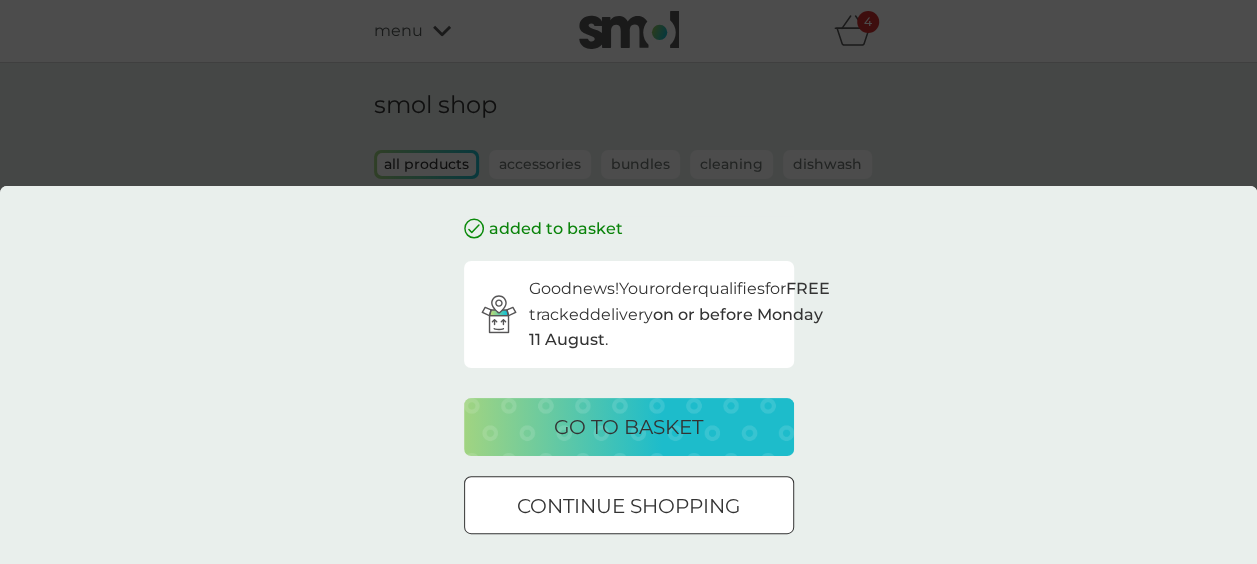 click on "continue shopping" at bounding box center (628, 506) 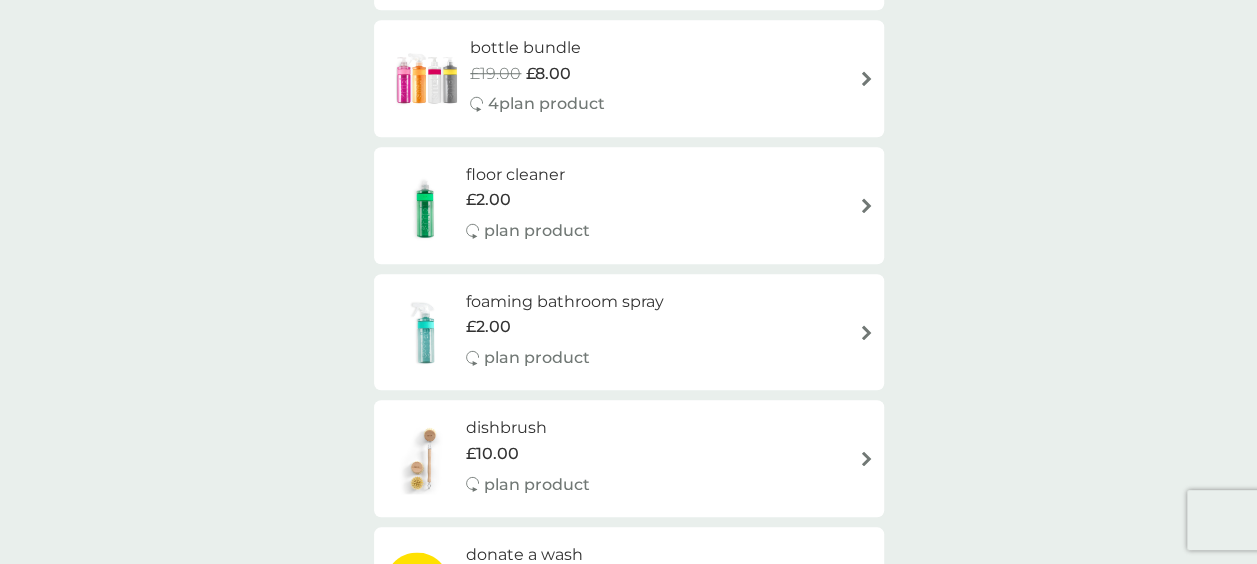 scroll, scrollTop: 821, scrollLeft: 0, axis: vertical 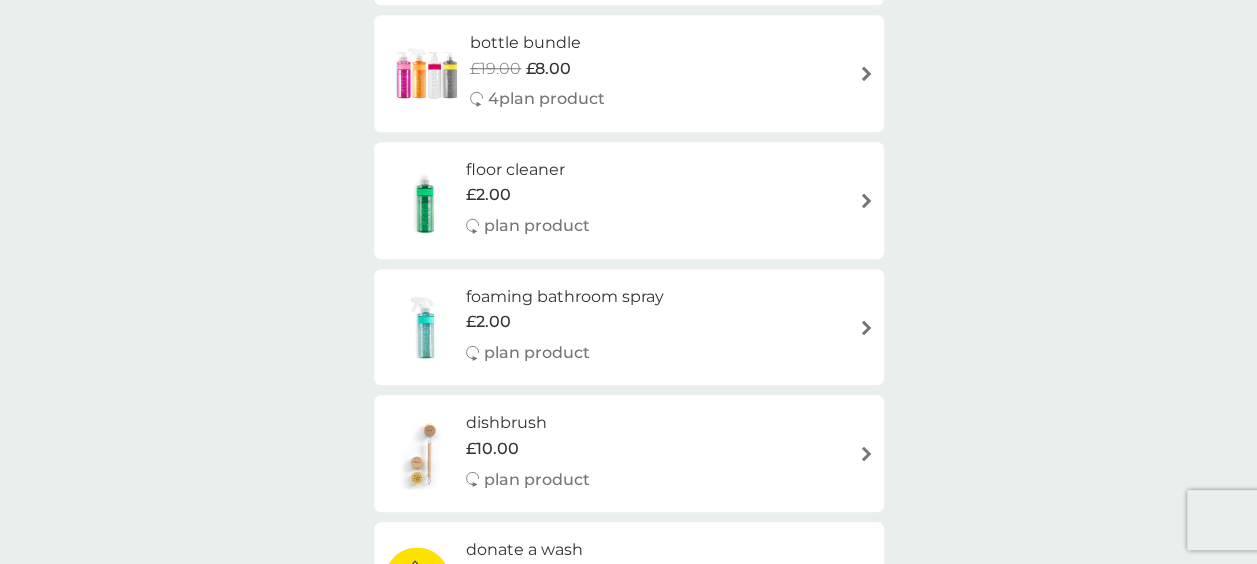 click at bounding box center (866, 327) 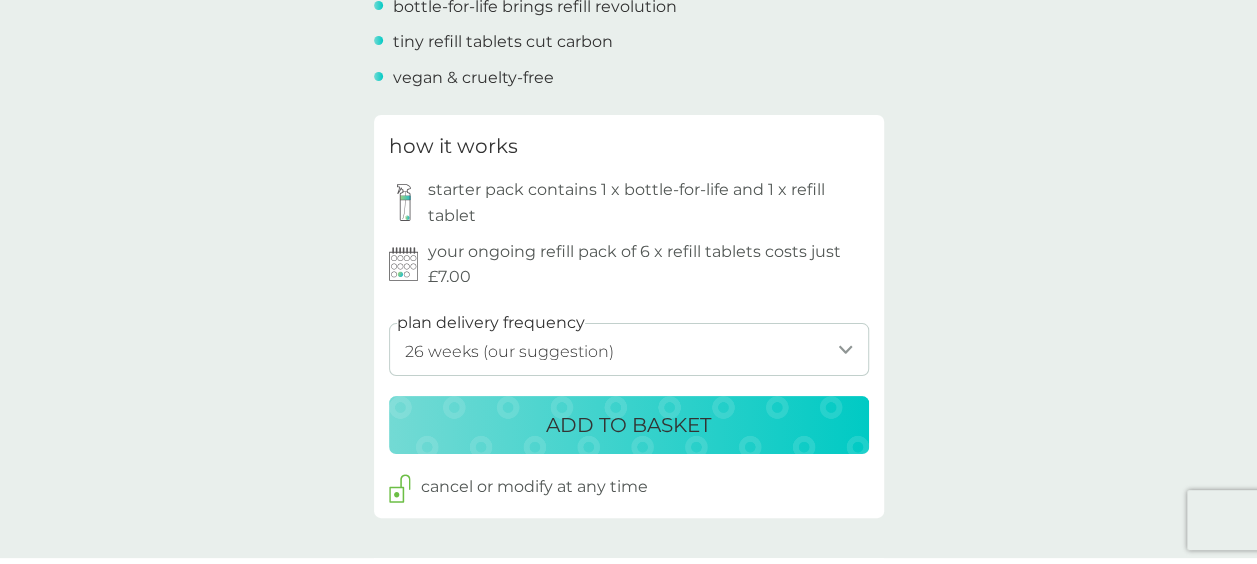 scroll, scrollTop: 920, scrollLeft: 0, axis: vertical 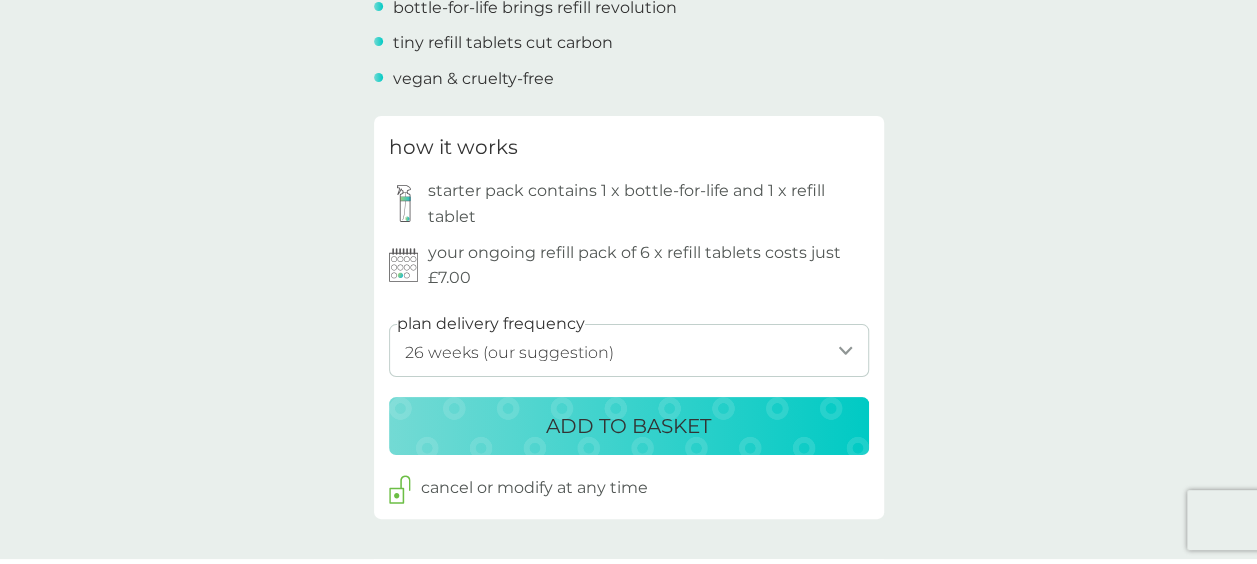 click on "1 week  2 weeks  3 weeks  4 weeks  5 weeks  6 weeks  7 weeks  8 weeks  9 weeks  10 weeks  11 weeks  12 weeks  13 weeks  14 weeks  15 weeks  16 weeks  17 weeks  18 weeks  19 weeks  20 weeks  21 weeks  22 weeks  23 weeks  24 weeks  25 weeks  26 weeks (our suggestion) 27 weeks  28 weeks  29 weeks  30 weeks  31 weeks  32 weeks  33 weeks  34 weeks  35 weeks" at bounding box center [629, 350] 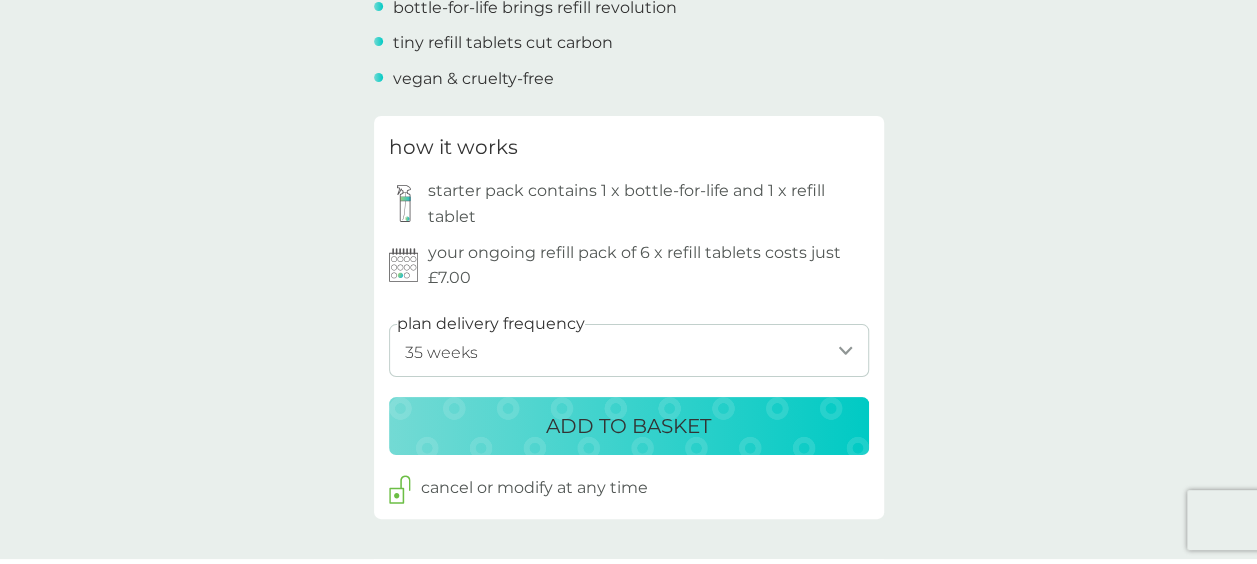 click on "1 week  2 weeks  3 weeks  4 weeks  5 weeks  6 weeks  7 weeks  8 weeks  9 weeks  10 weeks  11 weeks  12 weeks  13 weeks  14 weeks  15 weeks  16 weeks  17 weeks  18 weeks  19 weeks  20 weeks  21 weeks  22 weeks  23 weeks  24 weeks  25 weeks  26 weeks (our suggestion) 27 weeks  28 weeks  29 weeks  30 weeks  31 weeks  32 weeks  33 weeks  34 weeks  35 weeks" at bounding box center [629, 350] 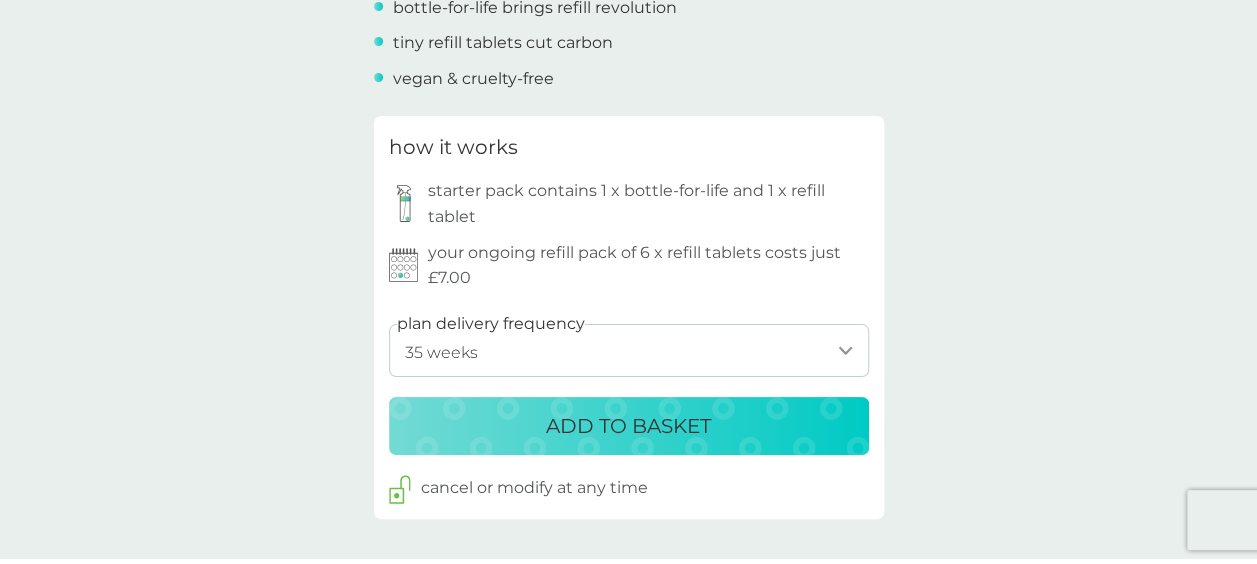 click on "ADD TO BASKET" at bounding box center [628, 426] 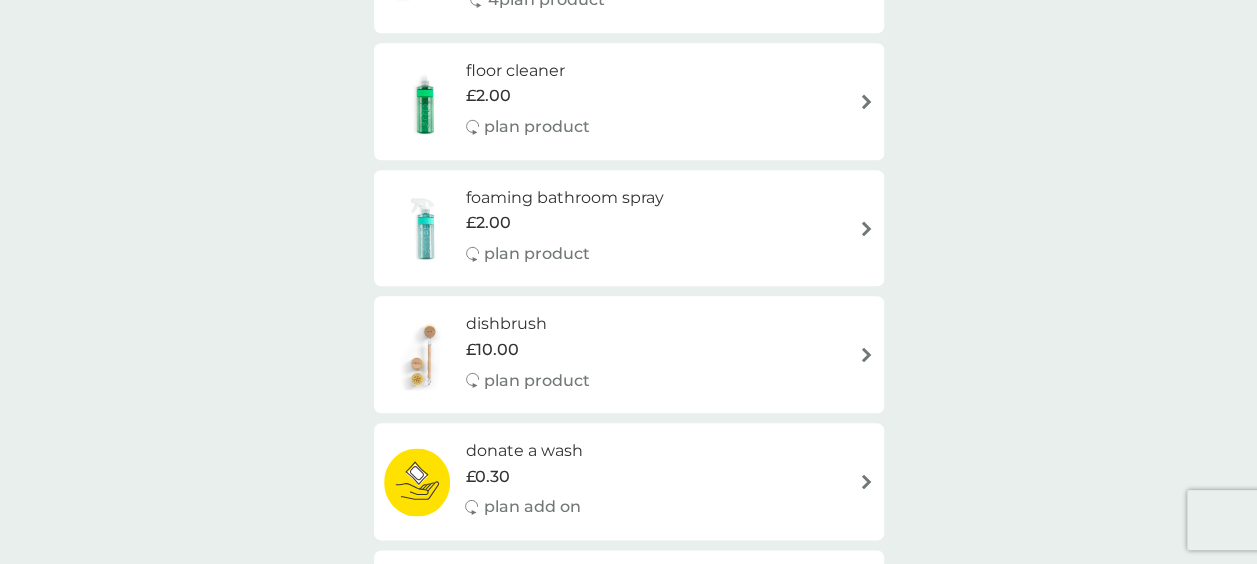 scroll, scrollTop: 0, scrollLeft: 0, axis: both 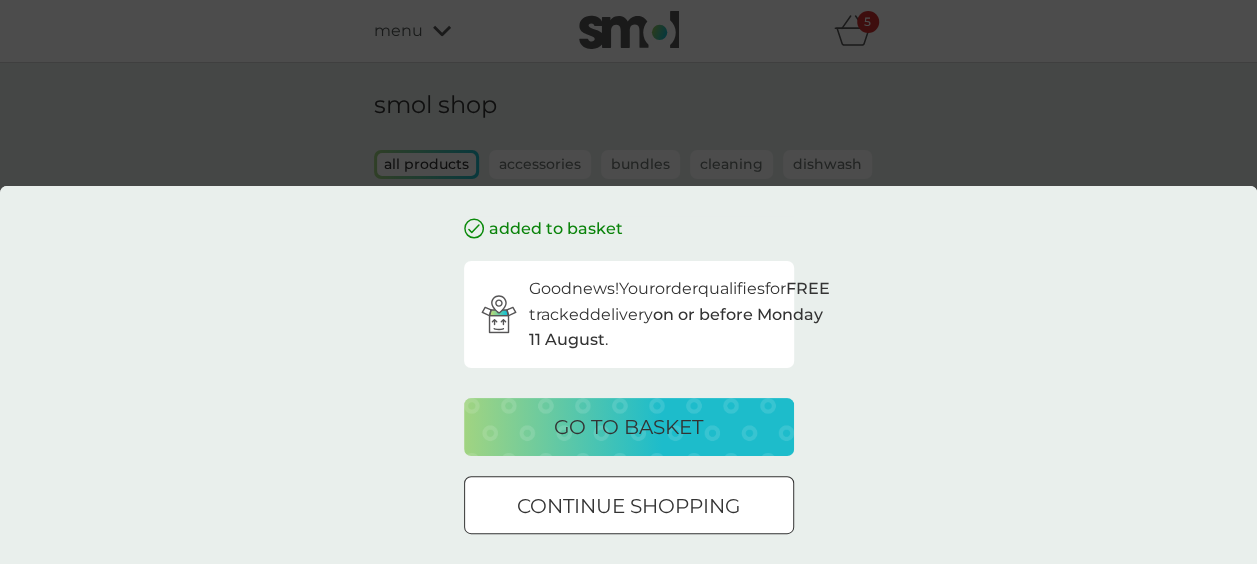 click on "go to basket" at bounding box center [629, 427] 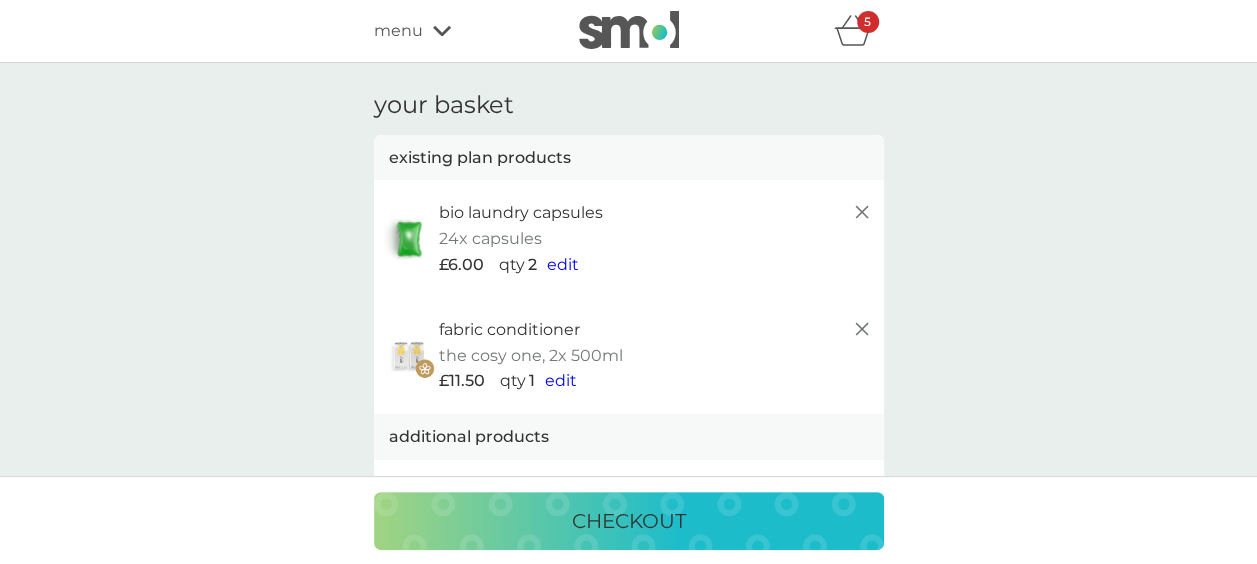 click 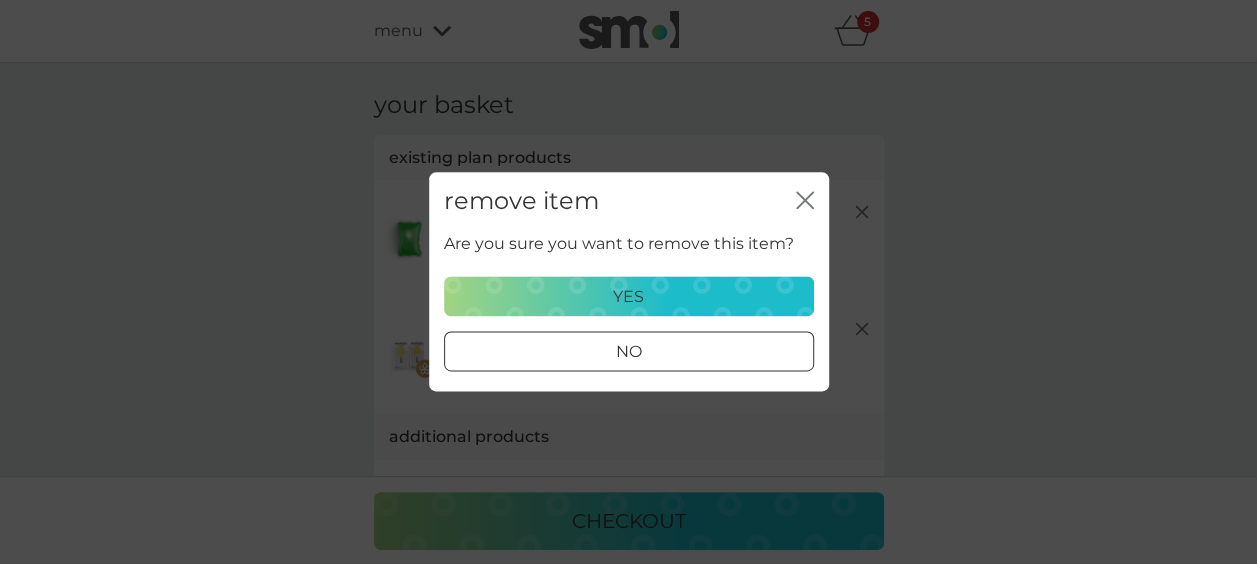 click on "yes" at bounding box center [629, 297] 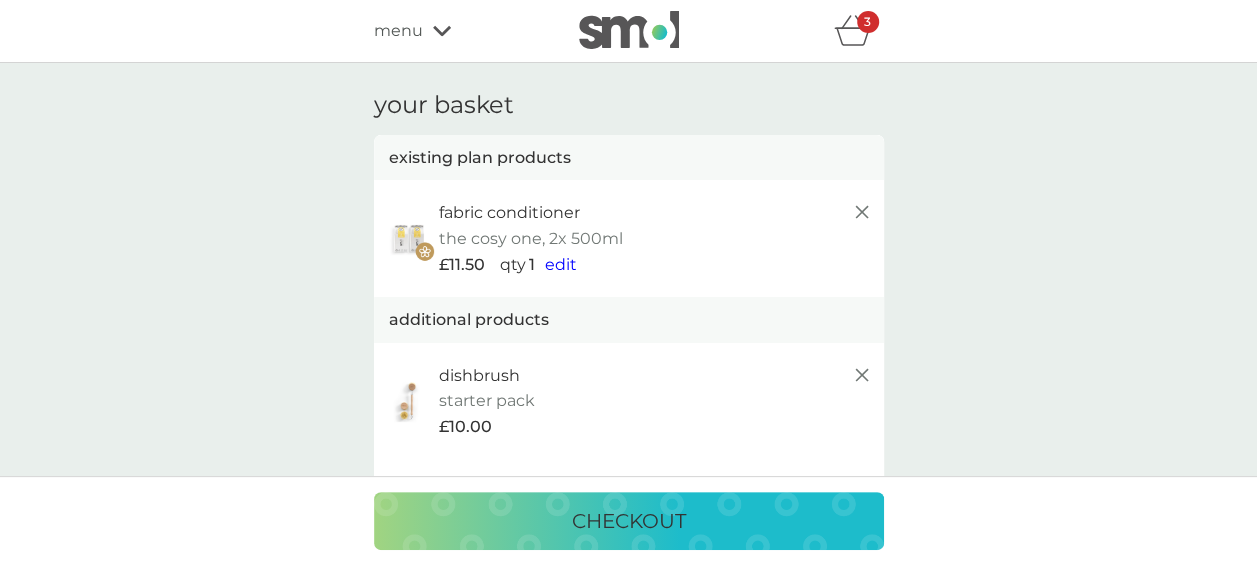 click 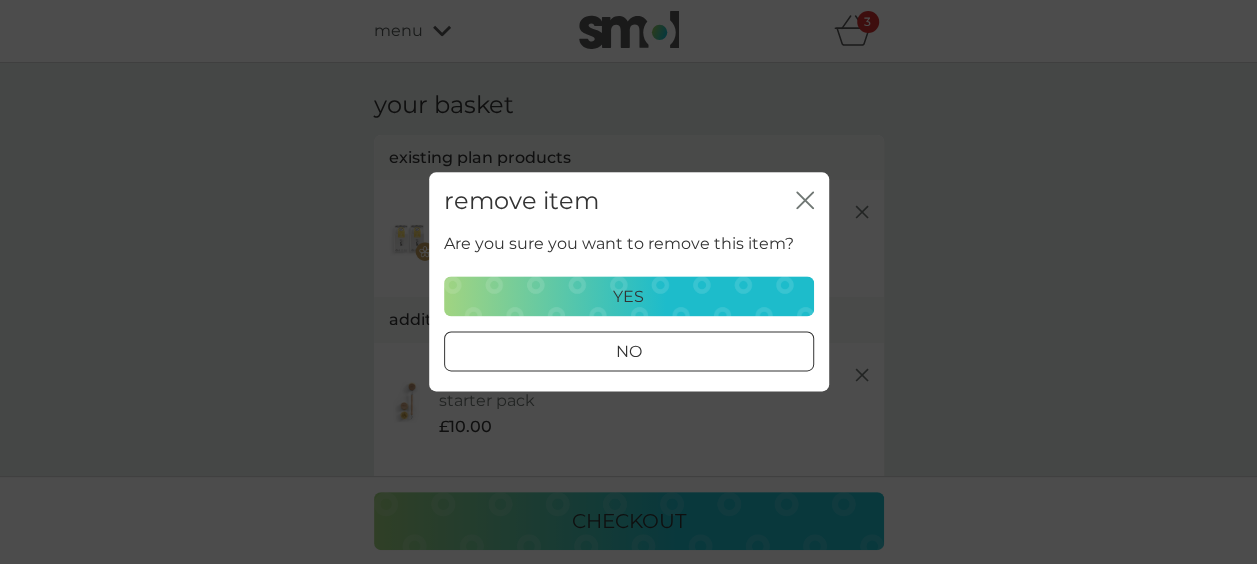 click on "yes" at bounding box center (628, 297) 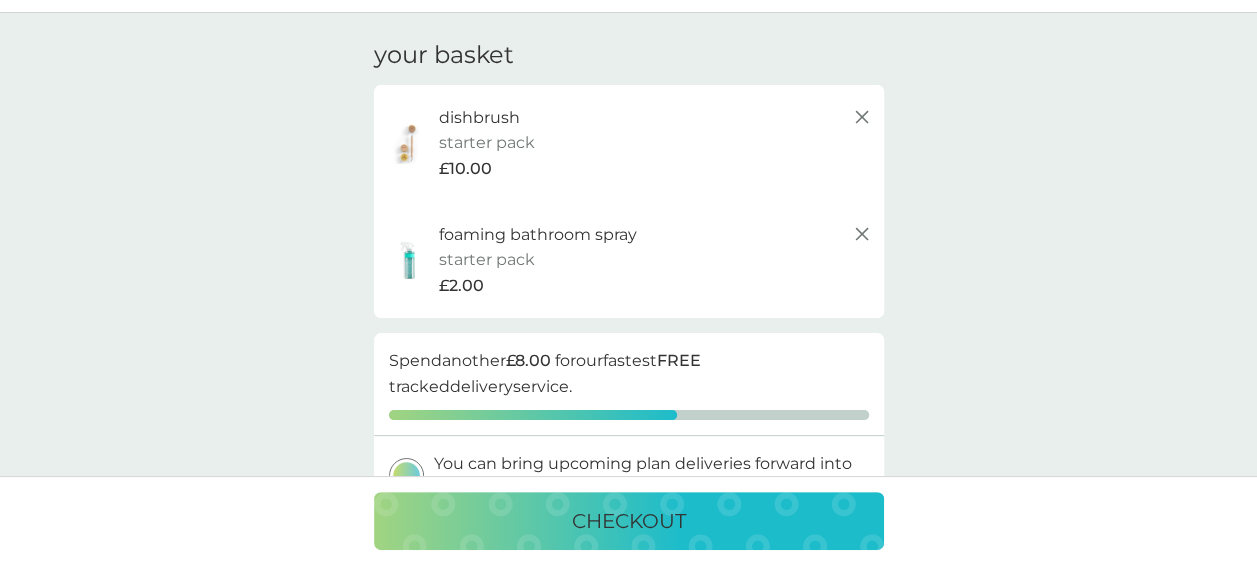scroll, scrollTop: 0, scrollLeft: 0, axis: both 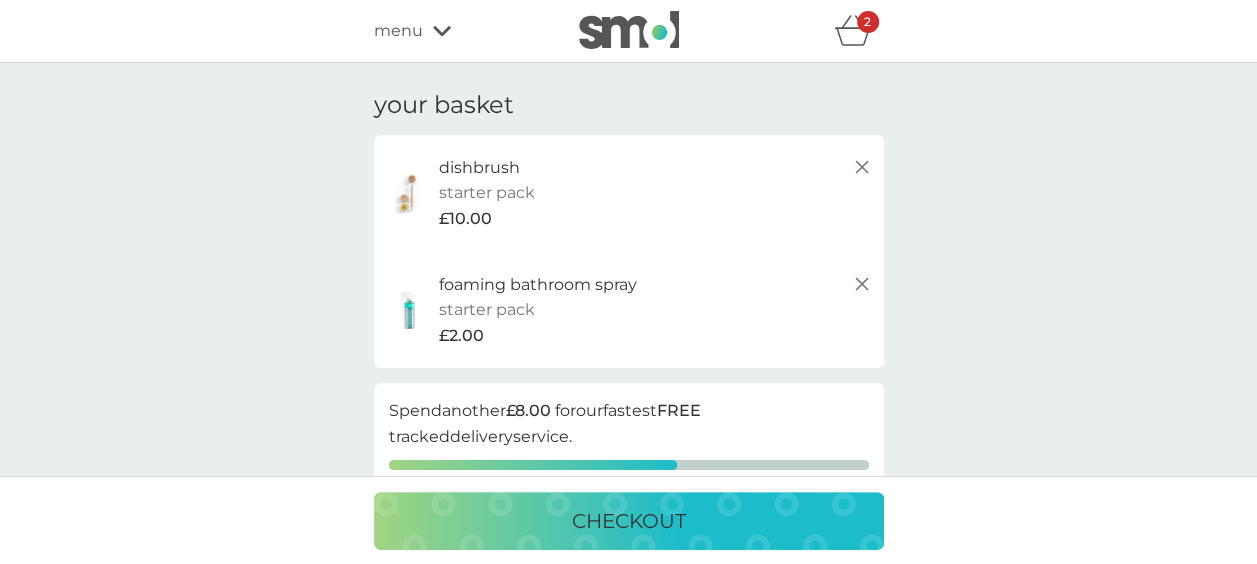click on "menu" at bounding box center [459, 31] 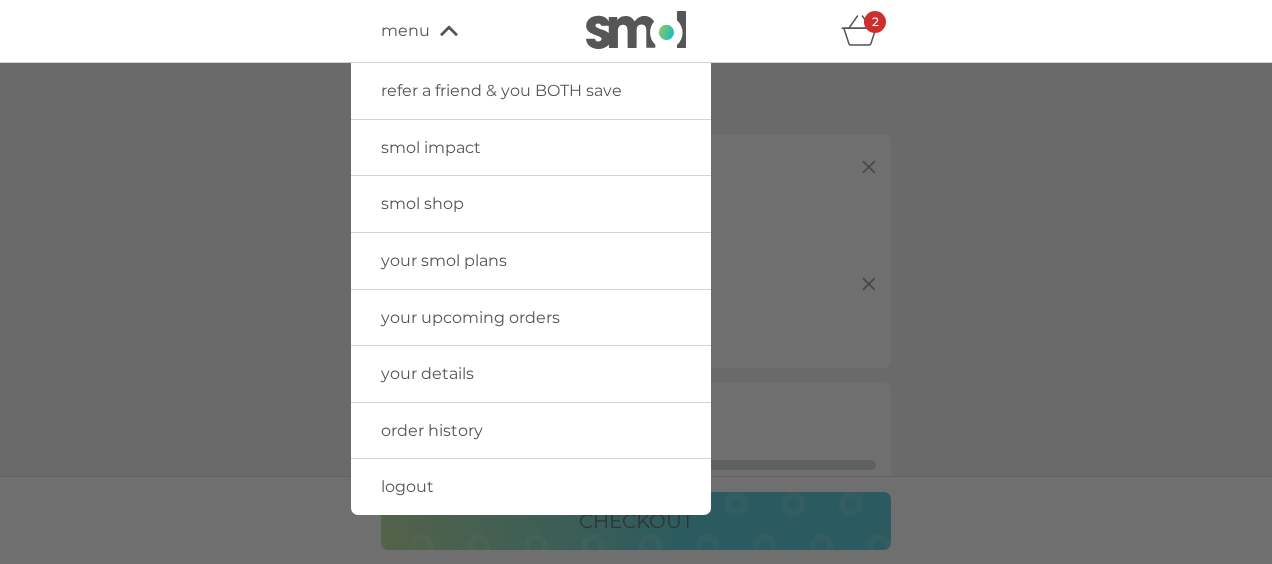 click on "smol shop" at bounding box center [422, 203] 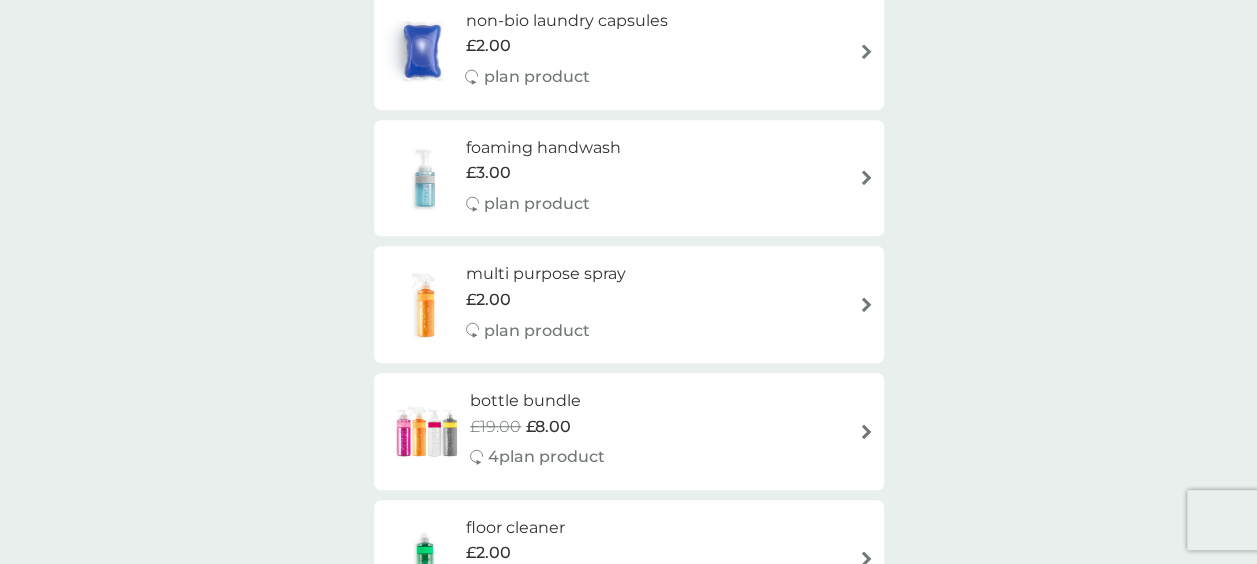 scroll, scrollTop: 464, scrollLeft: 0, axis: vertical 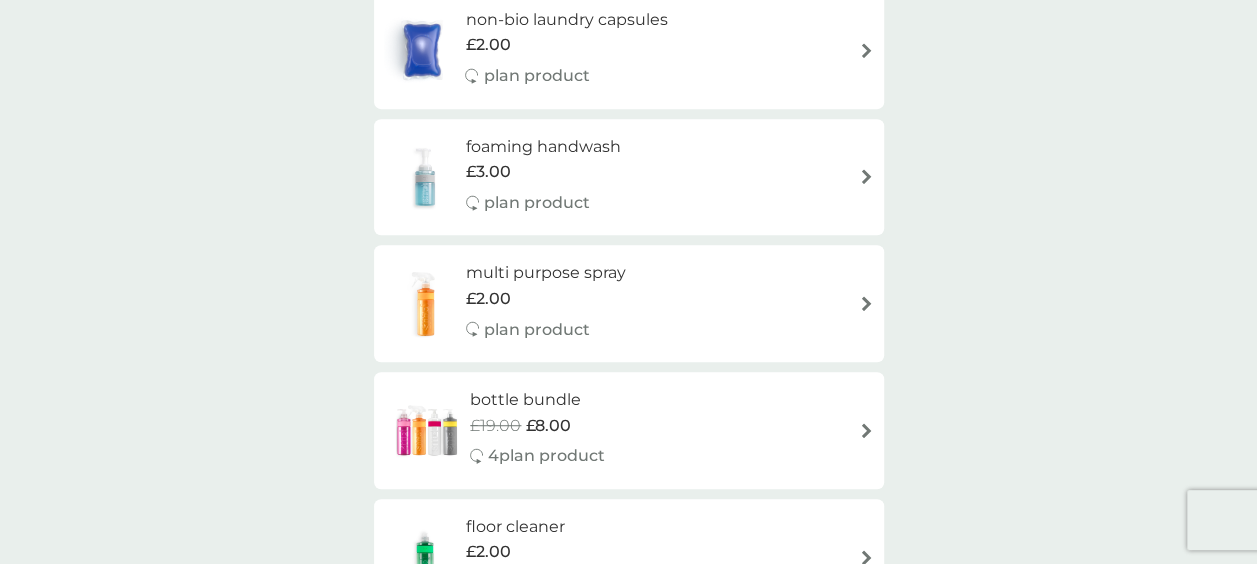 click on "multi purpose spray £2.00 plan product" at bounding box center [629, 303] 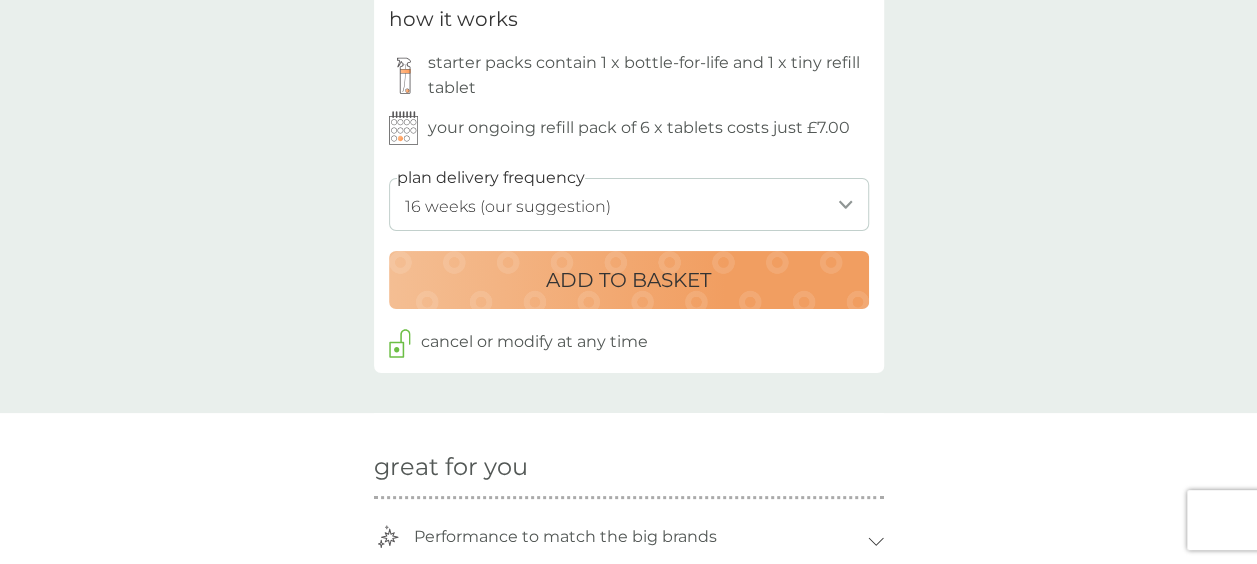 scroll, scrollTop: 1024, scrollLeft: 0, axis: vertical 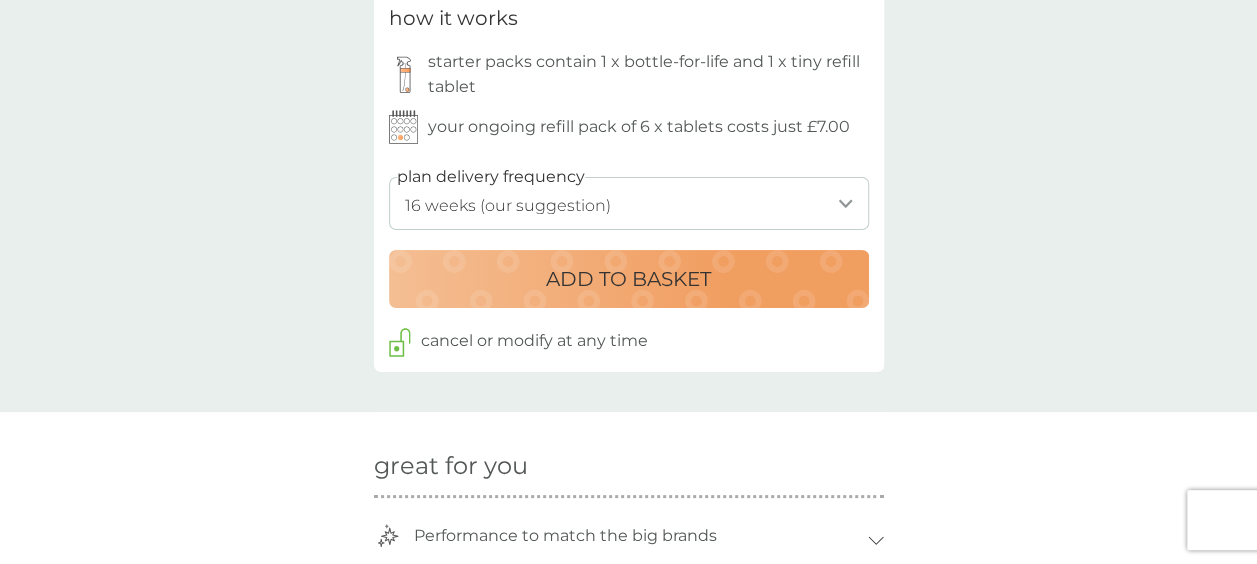 click on "1 week  2 weeks  3 weeks  4 weeks  5 weeks  6 weeks  7 weeks  8 weeks  9 weeks  10 weeks  11 weeks  12 weeks  13 weeks  14 weeks  15 weeks  16 weeks (our suggestion) 17 weeks  18 weeks  19 weeks  20 weeks  21 weeks  22 weeks  23 weeks  24 weeks  25 weeks  26 weeks  27 weeks  28 weeks  29 weeks  30 weeks  31 weeks  32 weeks  33 weeks  34 weeks  35 weeks" at bounding box center (629, 203) 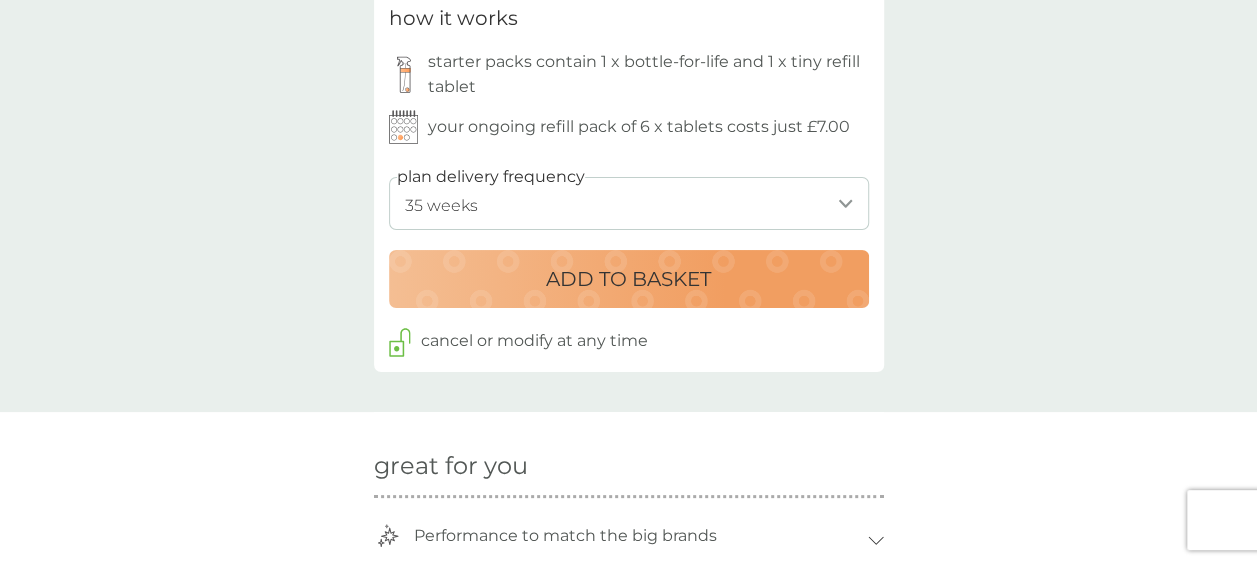 click on "1 week  2 weeks  3 weeks  4 weeks  5 weeks  6 weeks  7 weeks  8 weeks  9 weeks  10 weeks  11 weeks  12 weeks  13 weeks  14 weeks  15 weeks  16 weeks (our suggestion) 17 weeks  18 weeks  19 weeks  20 weeks  21 weeks  22 weeks  23 weeks  24 weeks  25 weeks  26 weeks  27 weeks  28 weeks  29 weeks  30 weeks  31 weeks  32 weeks  33 weeks  34 weeks  35 weeks" at bounding box center (629, 203) 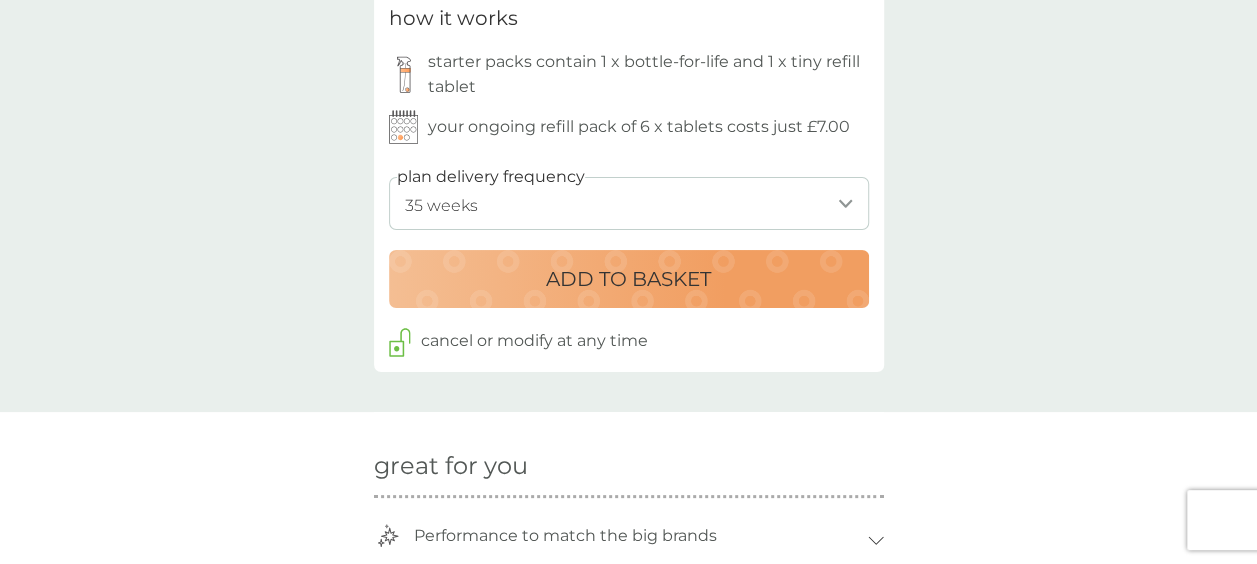 click on "ADD TO BASKET" at bounding box center (628, 279) 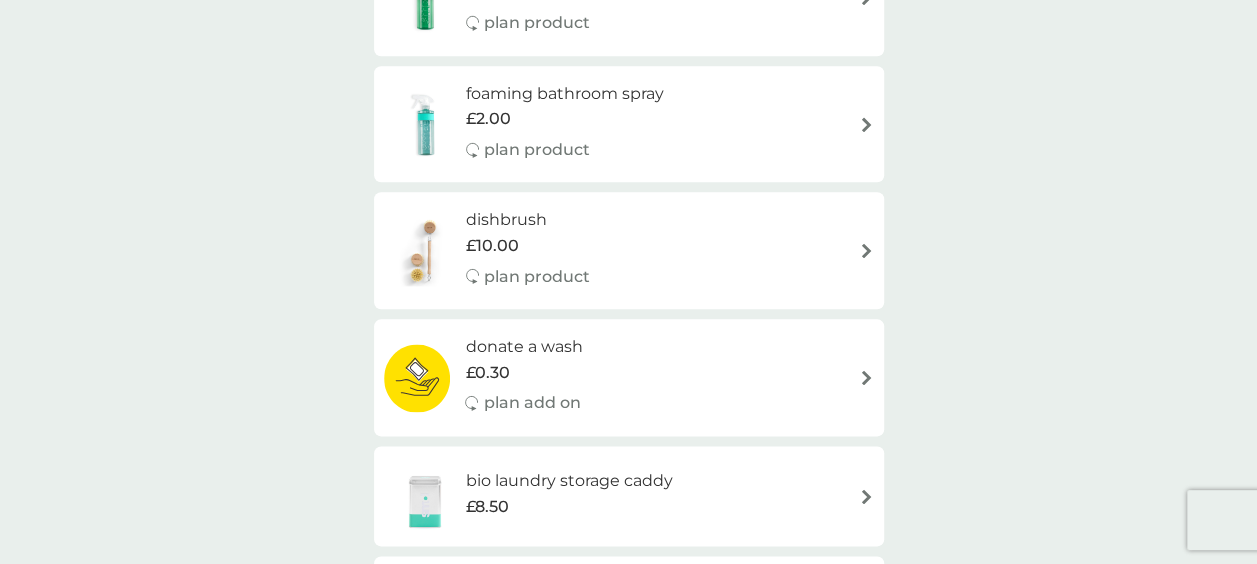 scroll, scrollTop: 0, scrollLeft: 0, axis: both 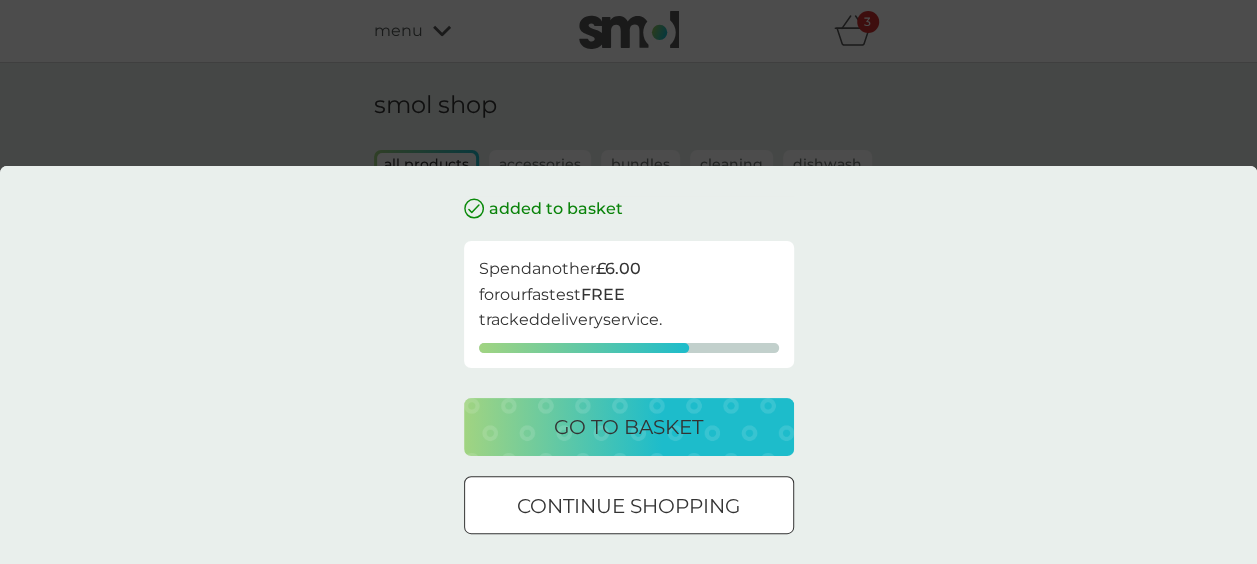 click on "go to basket" at bounding box center (628, 427) 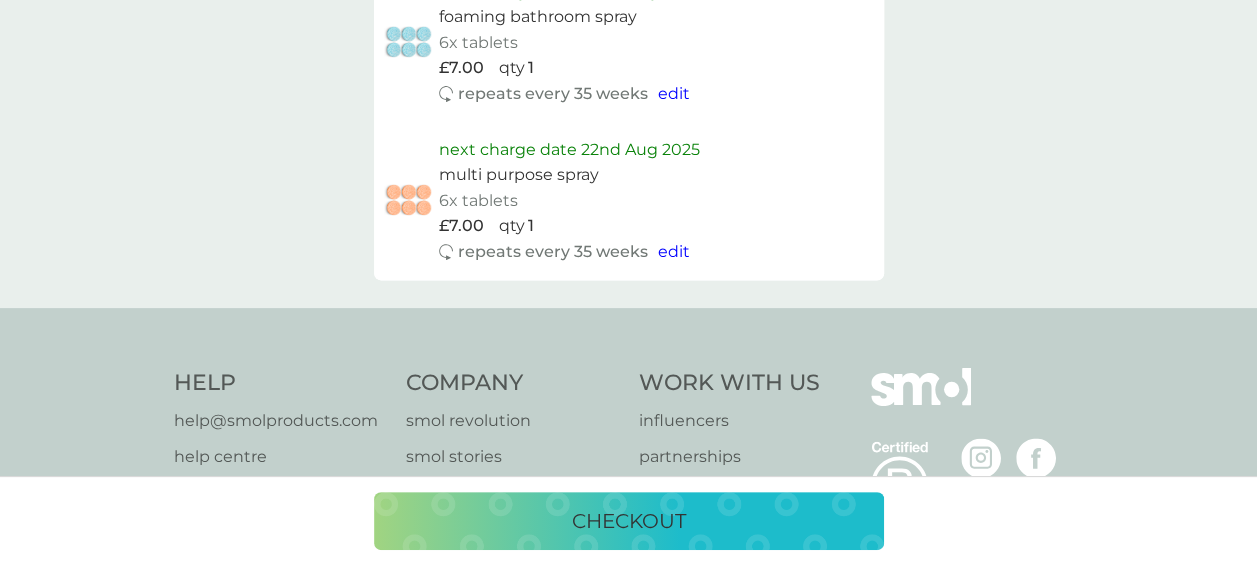scroll, scrollTop: 1301, scrollLeft: 0, axis: vertical 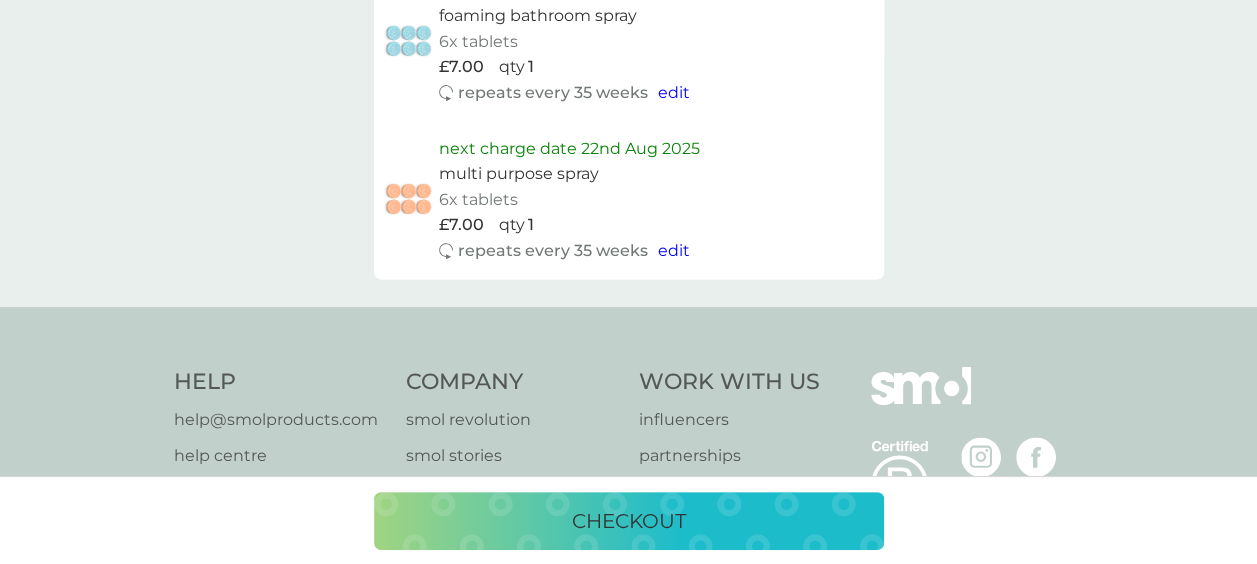 click on "checkout" at bounding box center [629, 521] 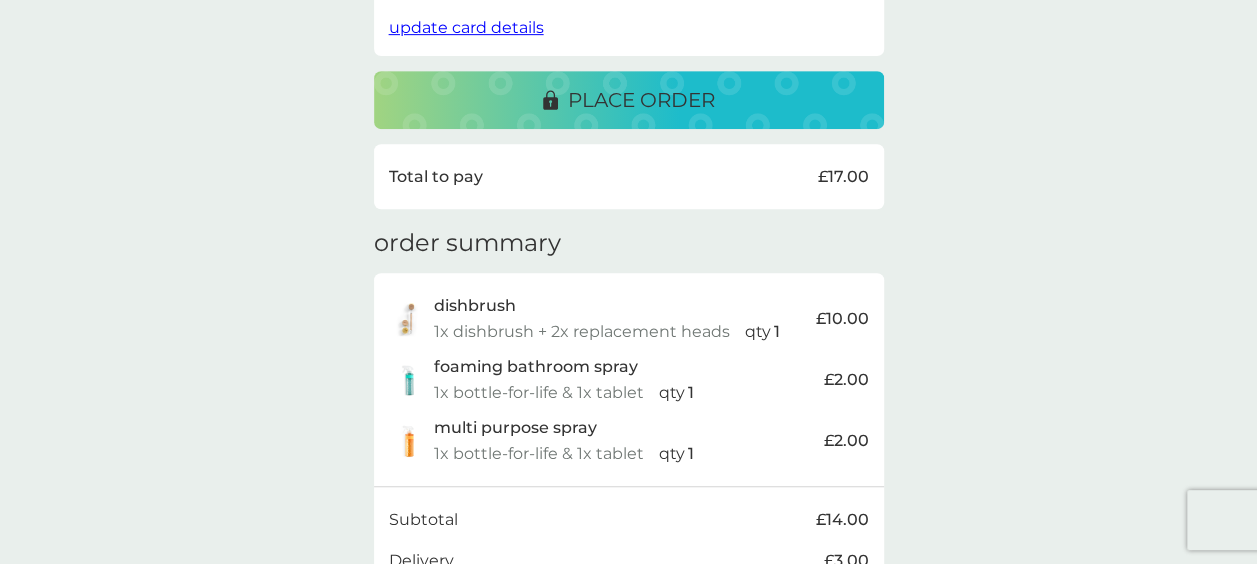 scroll, scrollTop: 488, scrollLeft: 0, axis: vertical 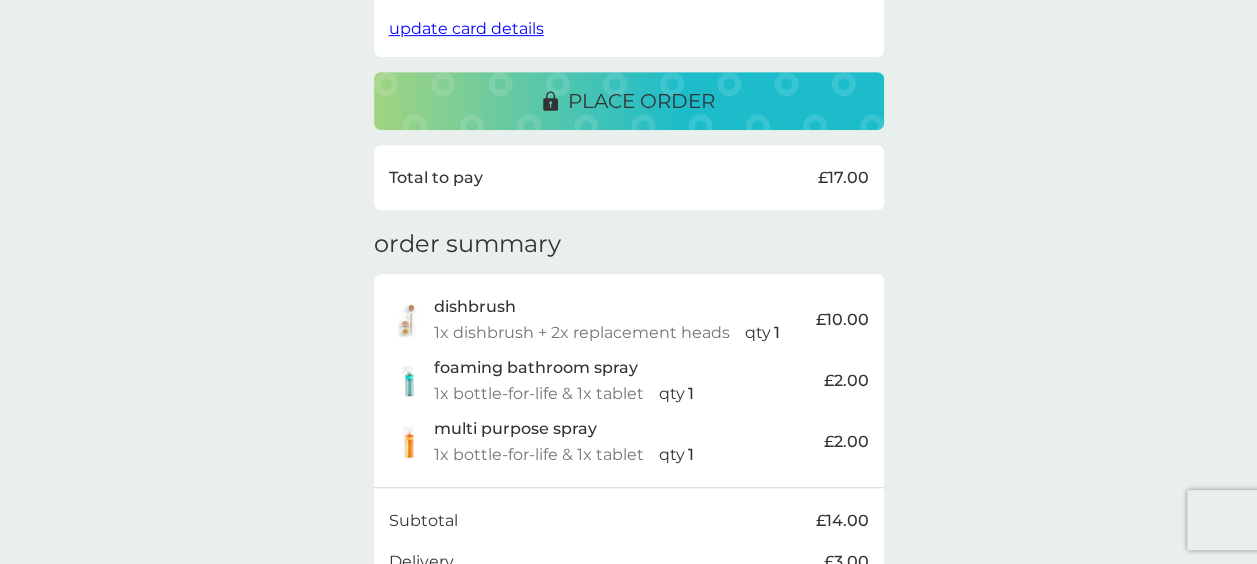 click on "place order" at bounding box center [641, 101] 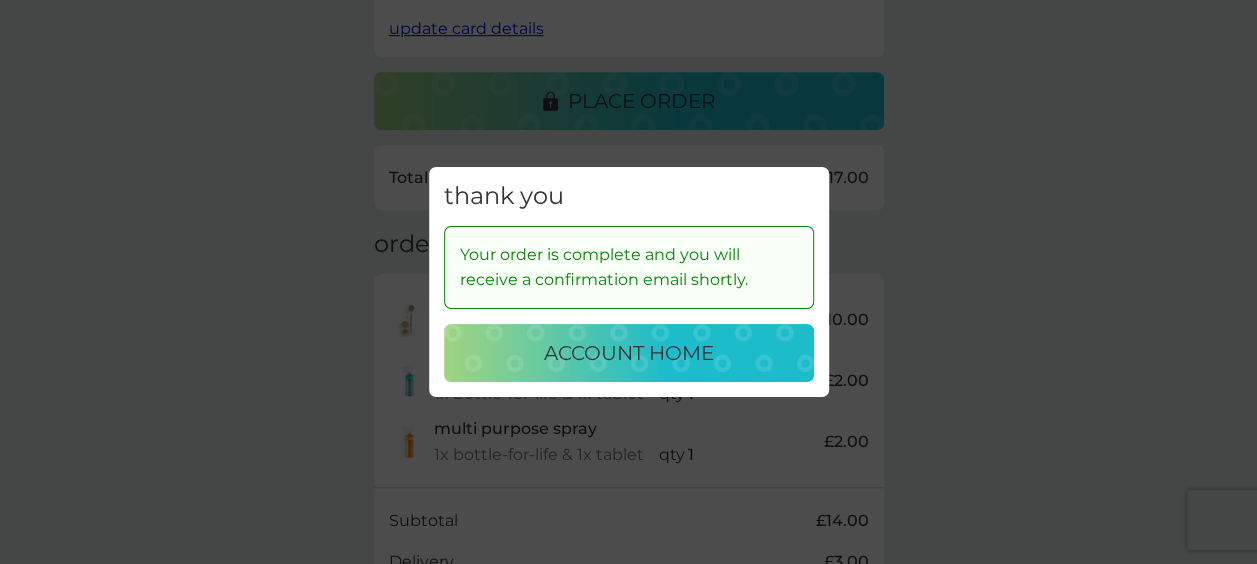 click on "account home" at bounding box center (629, 353) 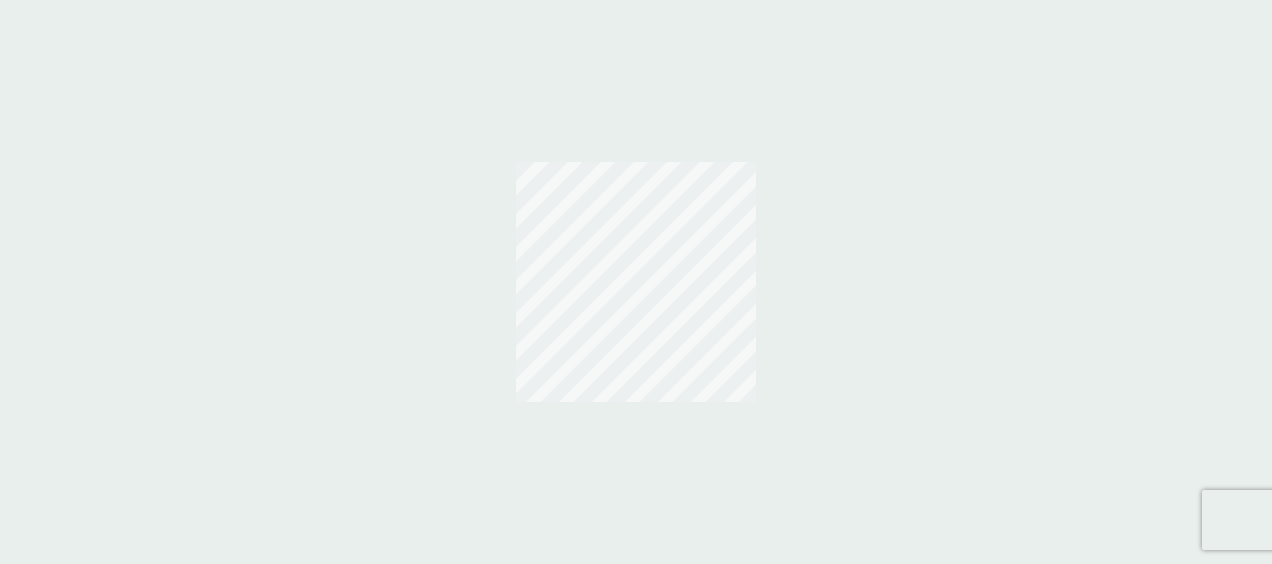 scroll, scrollTop: 0, scrollLeft: 0, axis: both 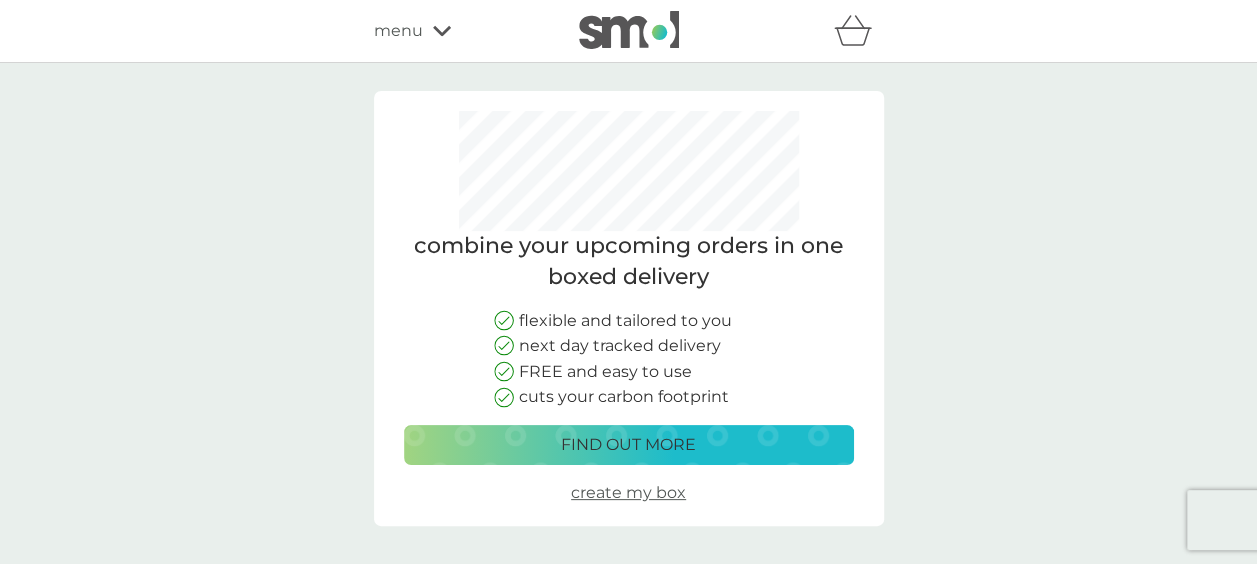 click 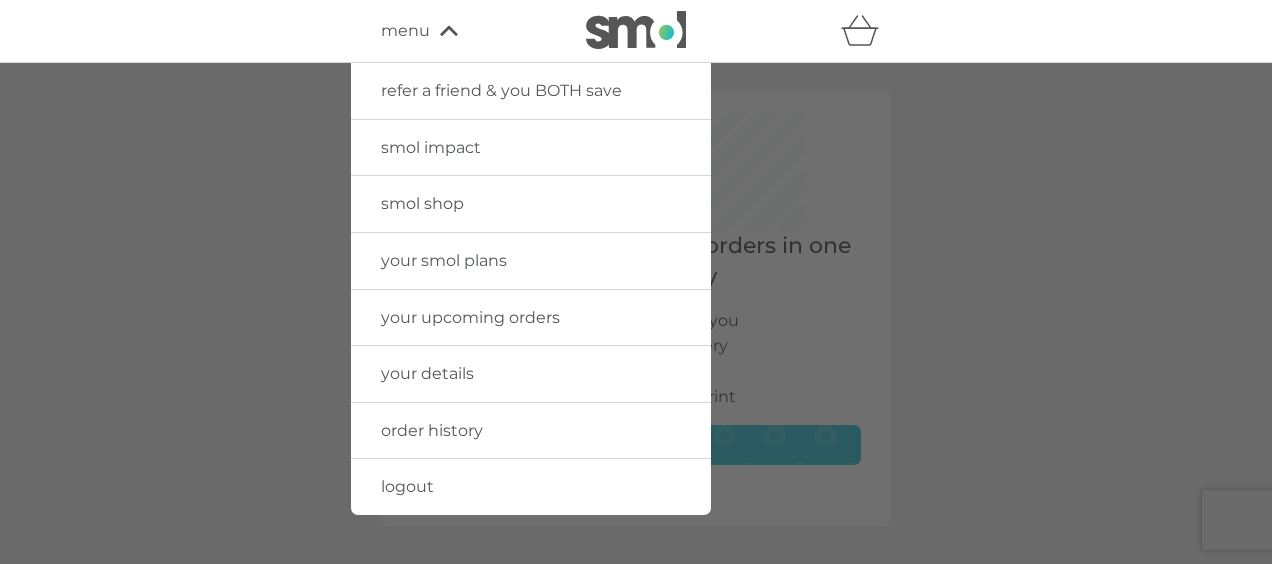 click on "logout" at bounding box center (531, 487) 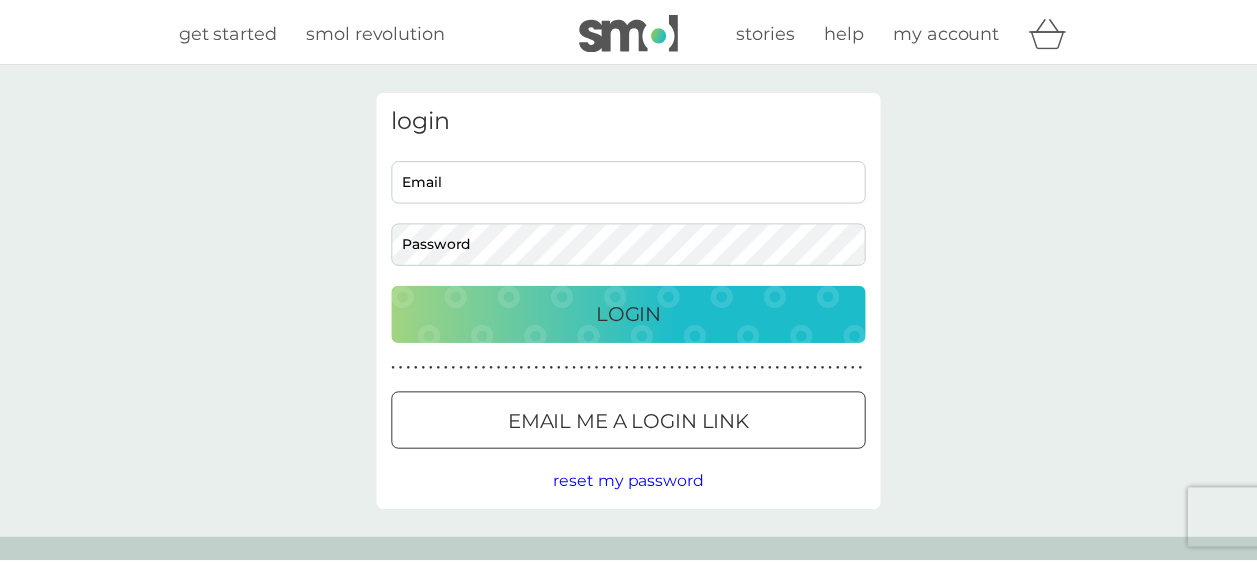 scroll, scrollTop: 0, scrollLeft: 0, axis: both 